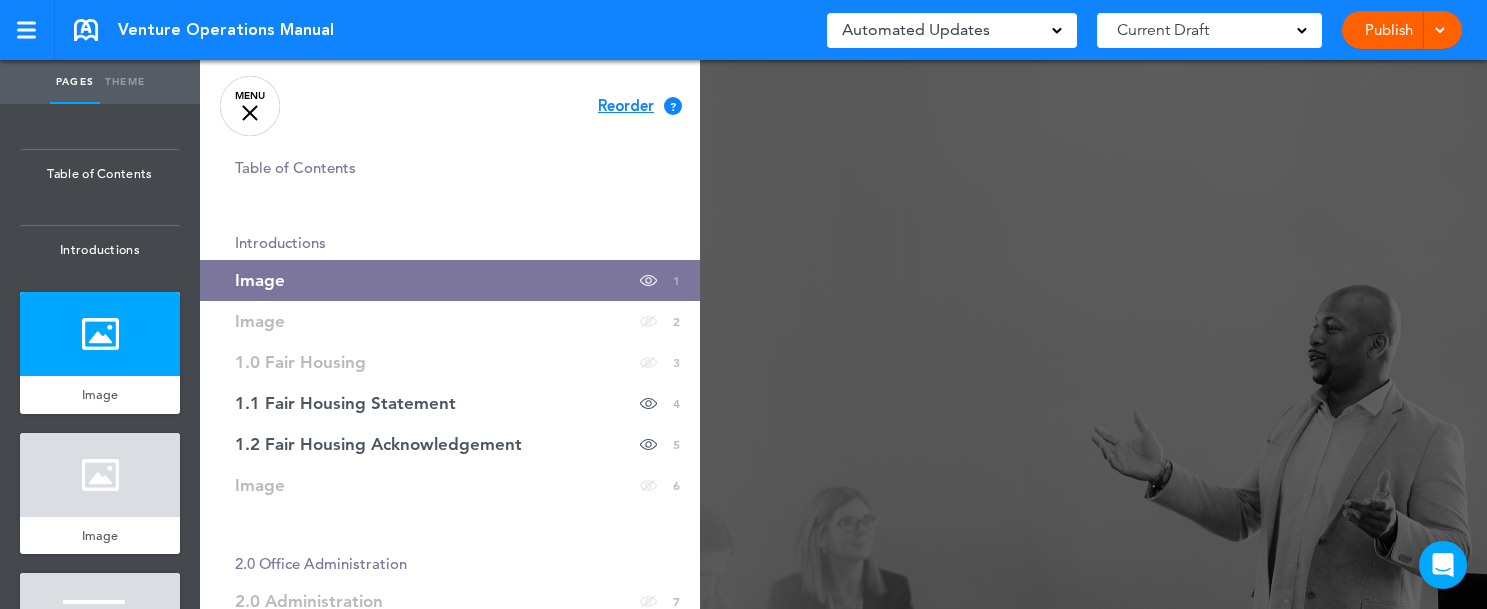 scroll, scrollTop: 0, scrollLeft: 0, axis: both 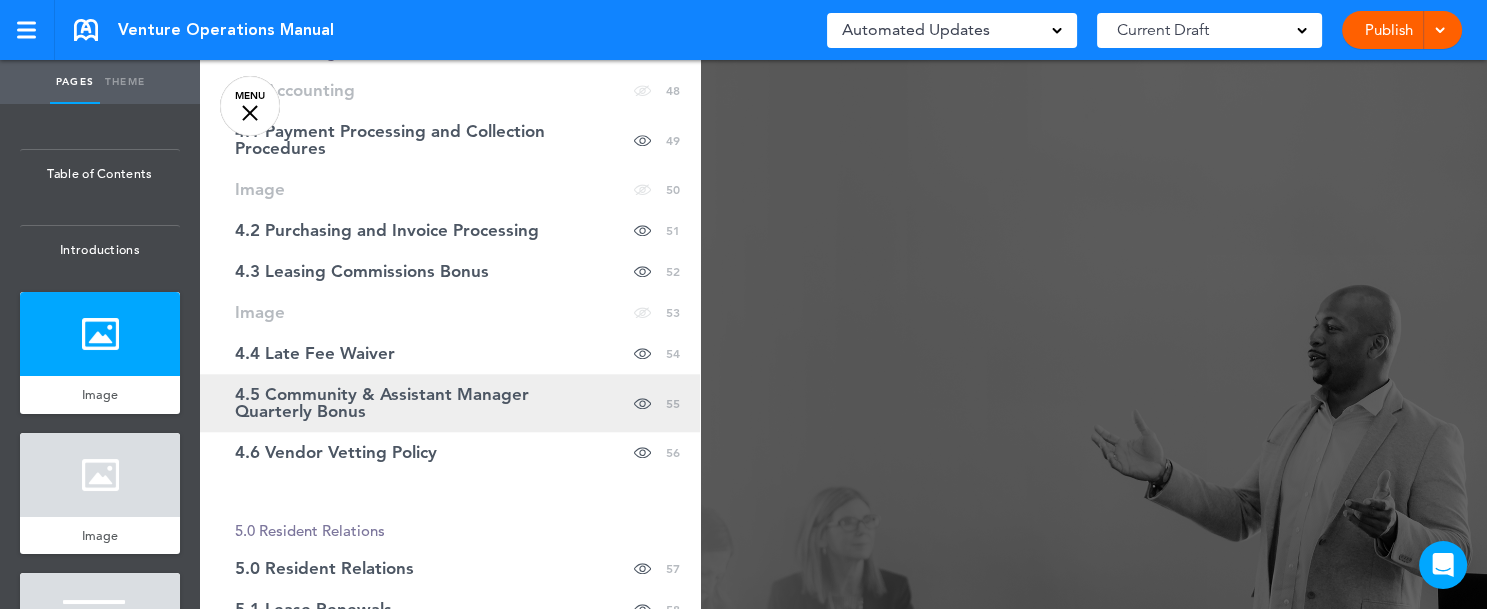 click on "4.5 Community & Assistant Manager Quarterly Bonus" at bounding box center (400, 403) 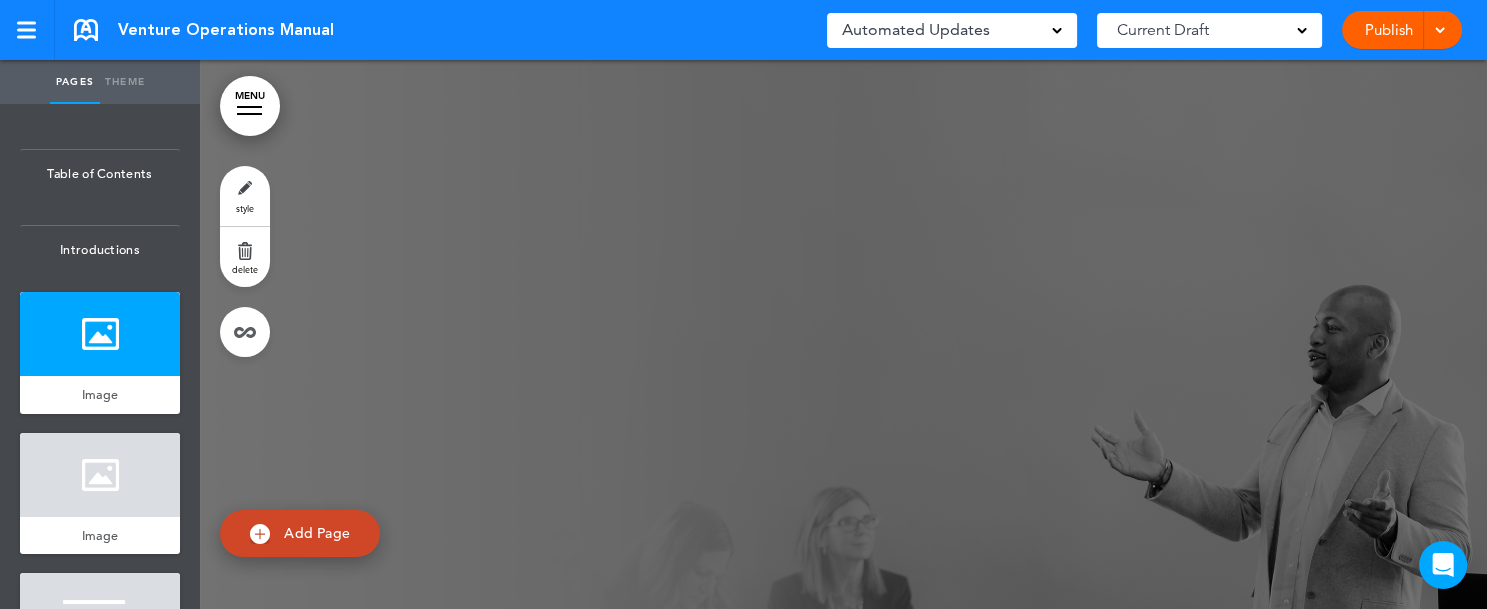scroll, scrollTop: 144017, scrollLeft: 0, axis: vertical 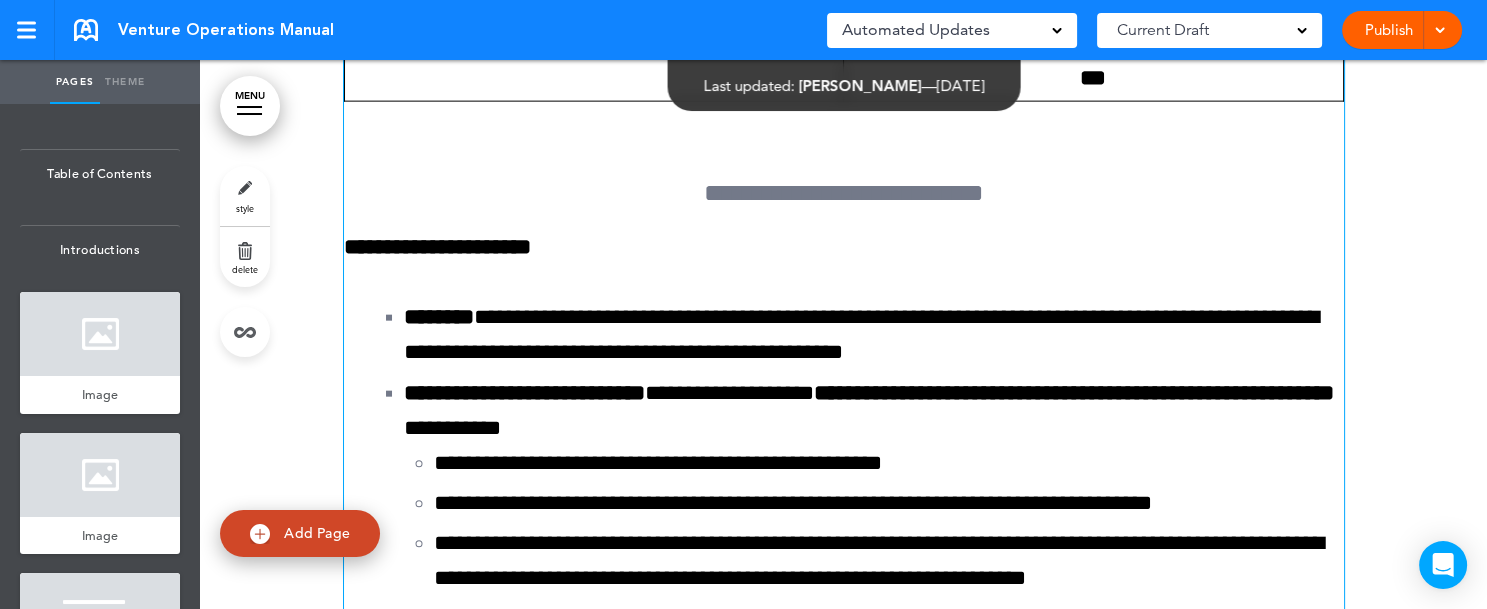 click on "**********" at bounding box center (844, 4714) 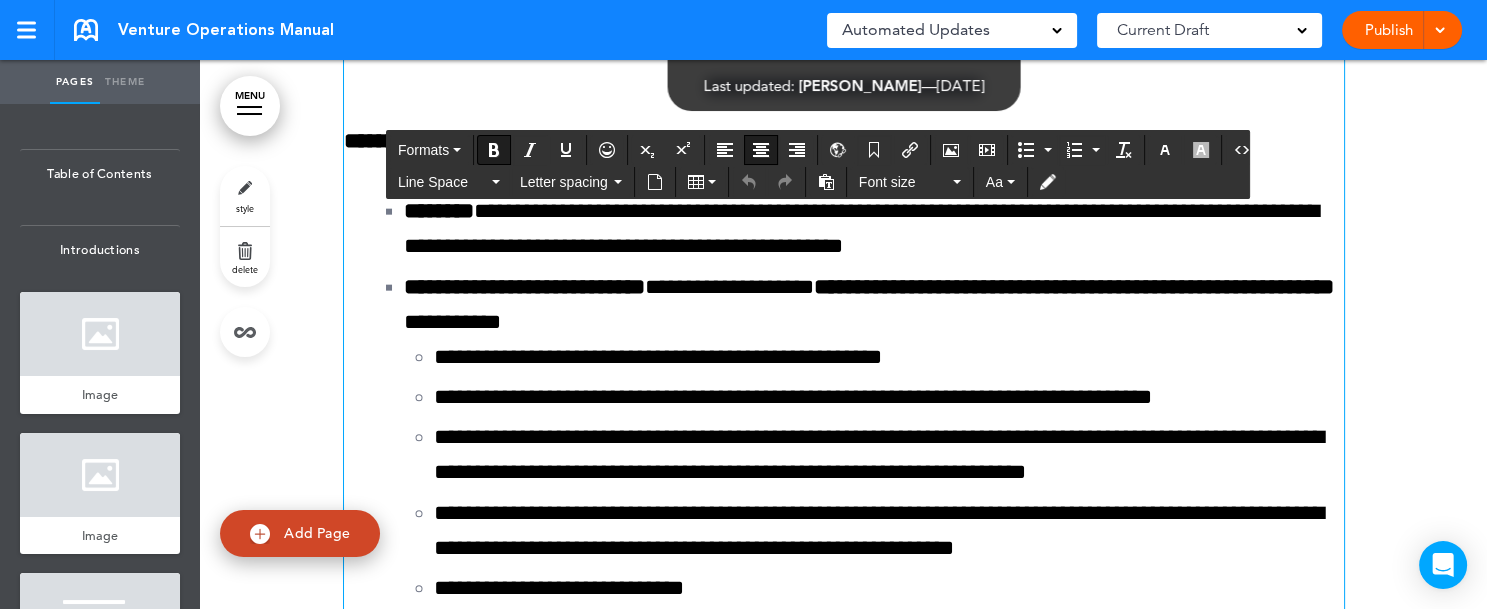 scroll, scrollTop: 144198, scrollLeft: 0, axis: vertical 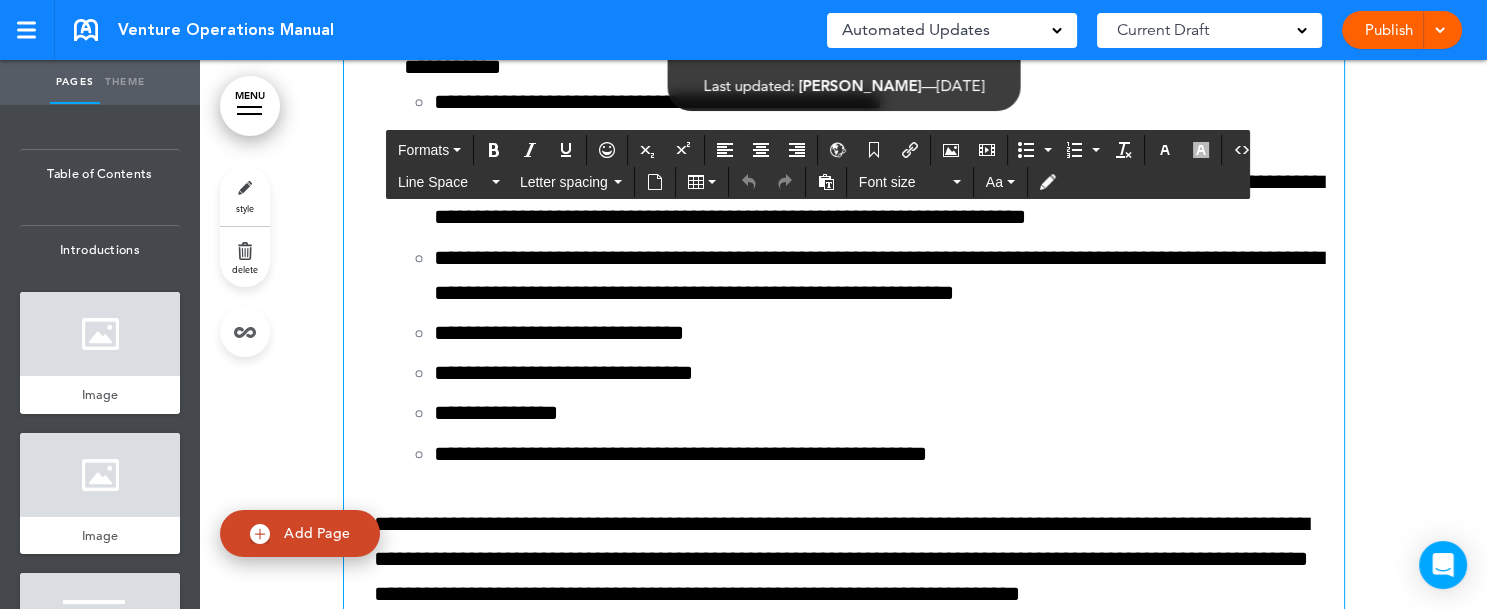 drag, startPoint x: 478, startPoint y: 552, endPoint x: 1352, endPoint y: 562, distance: 874.0572 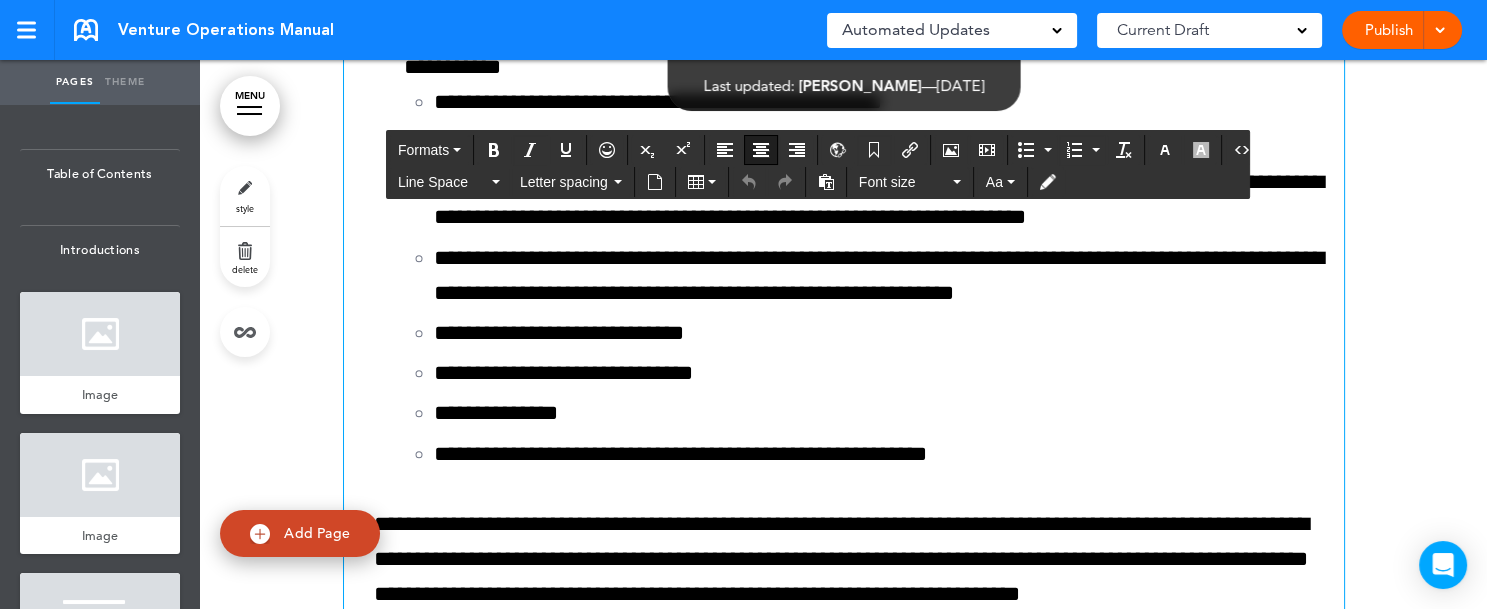 drag, startPoint x: 465, startPoint y: 551, endPoint x: 1366, endPoint y: 512, distance: 901.8437 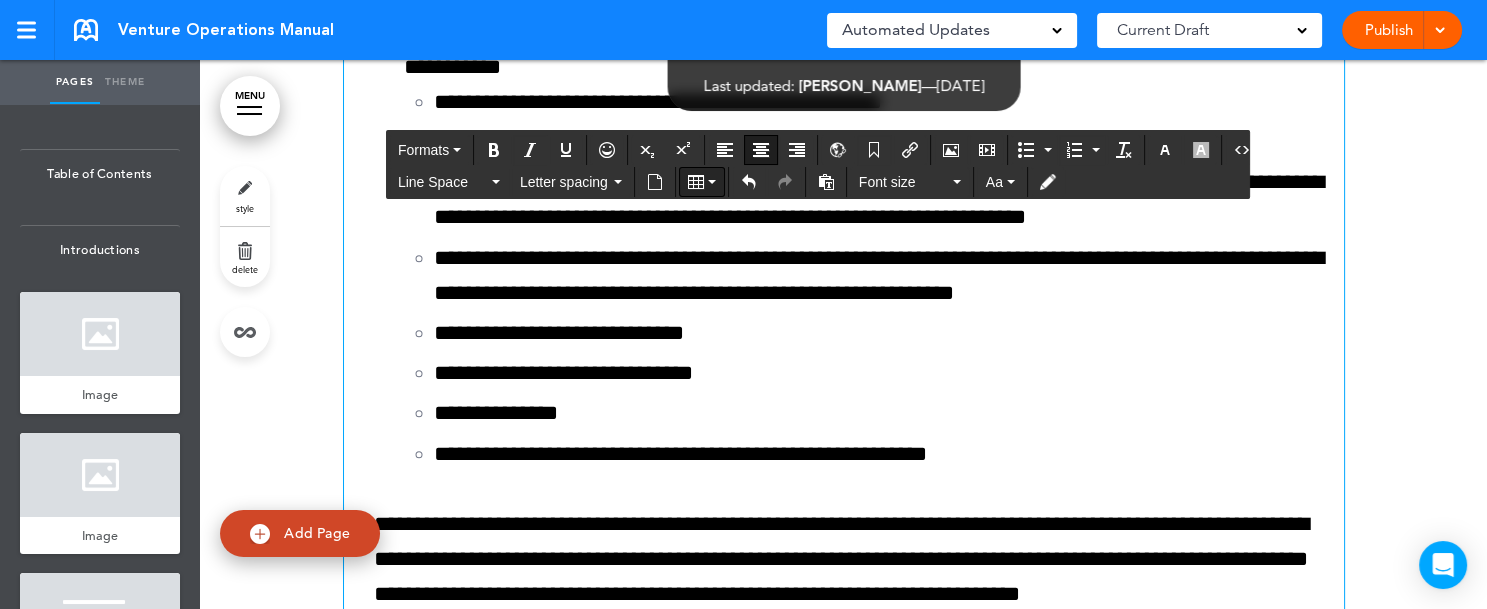click at bounding box center (702, 182) 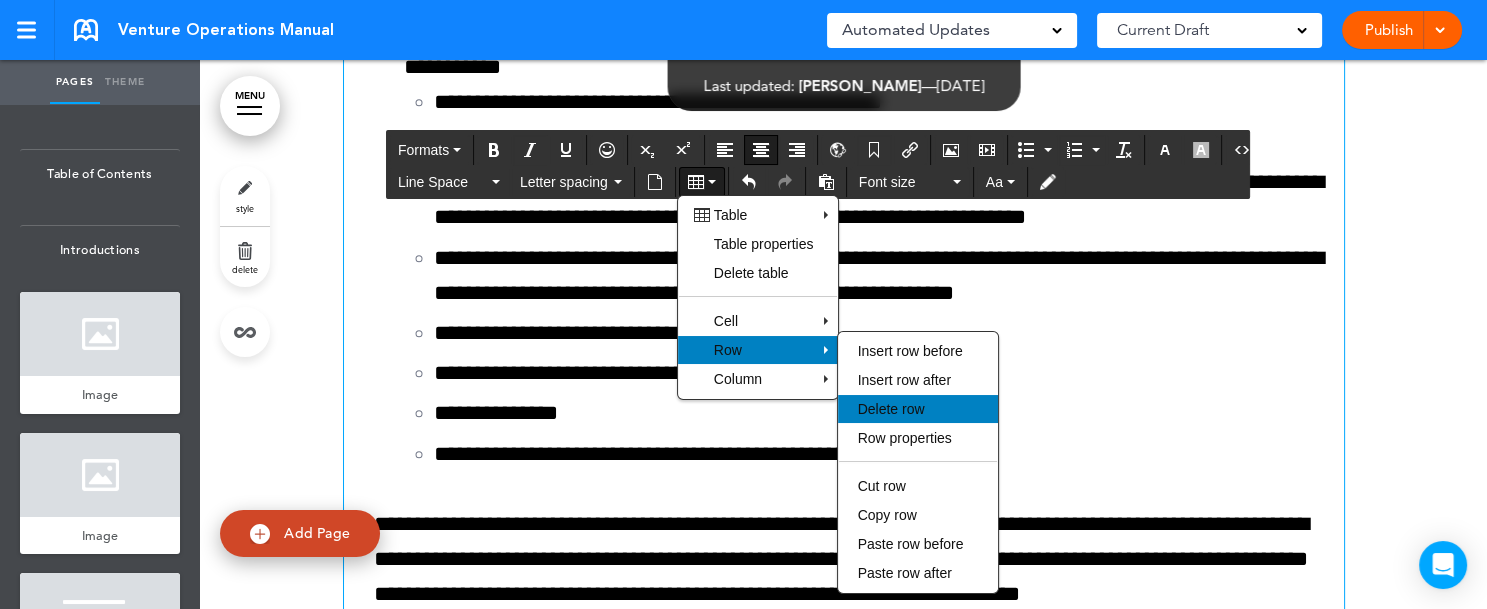 click on "Delete row" at bounding box center (918, 409) 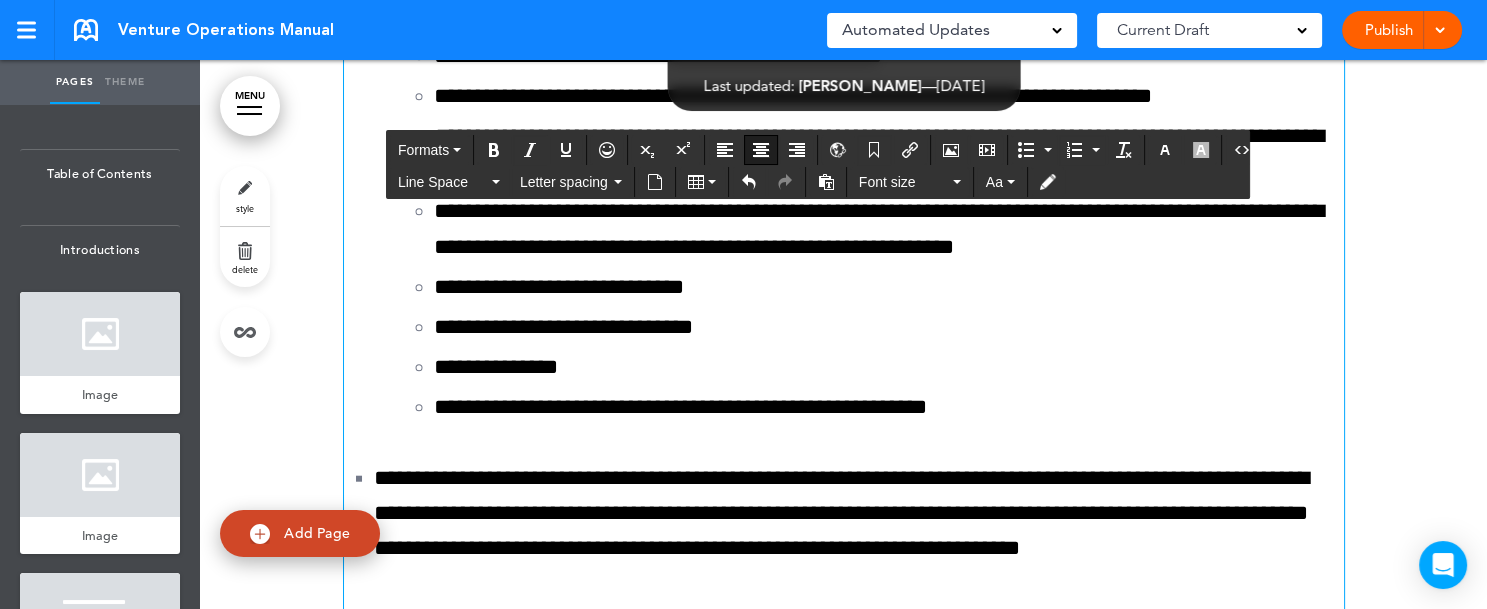 click on "**" at bounding box center [1094, -886] 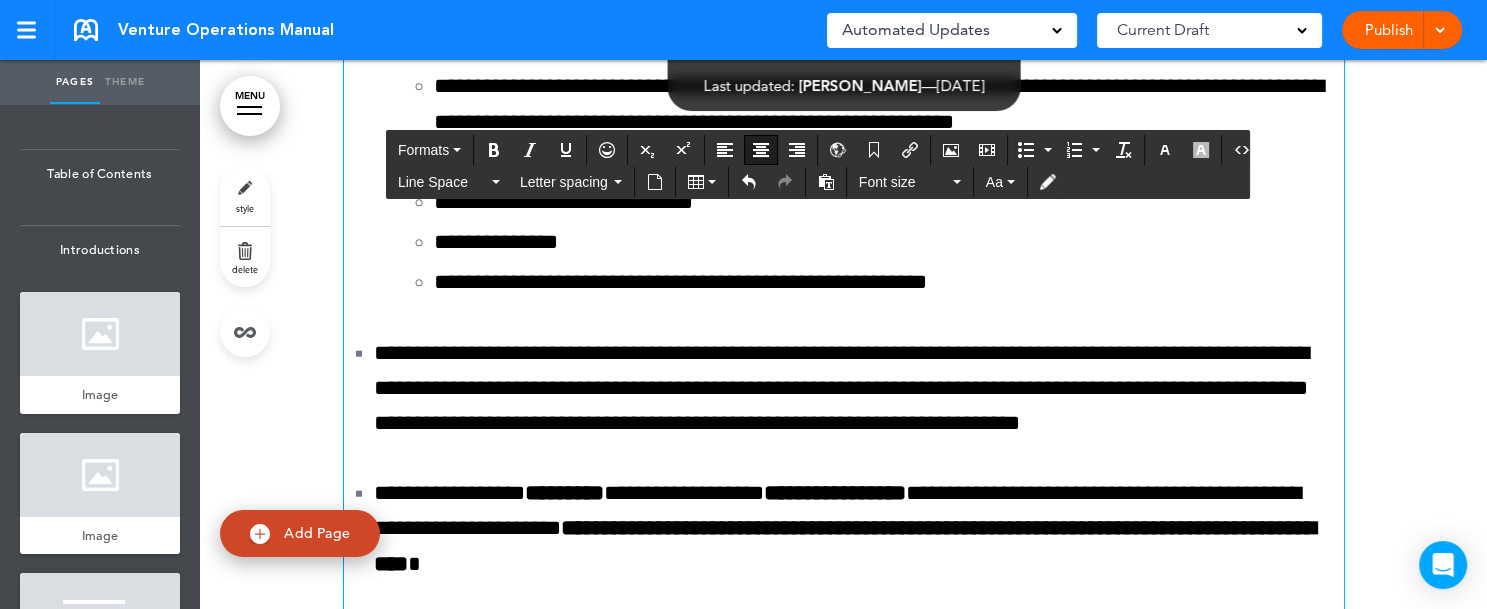 scroll, scrollTop: 144563, scrollLeft: 0, axis: vertical 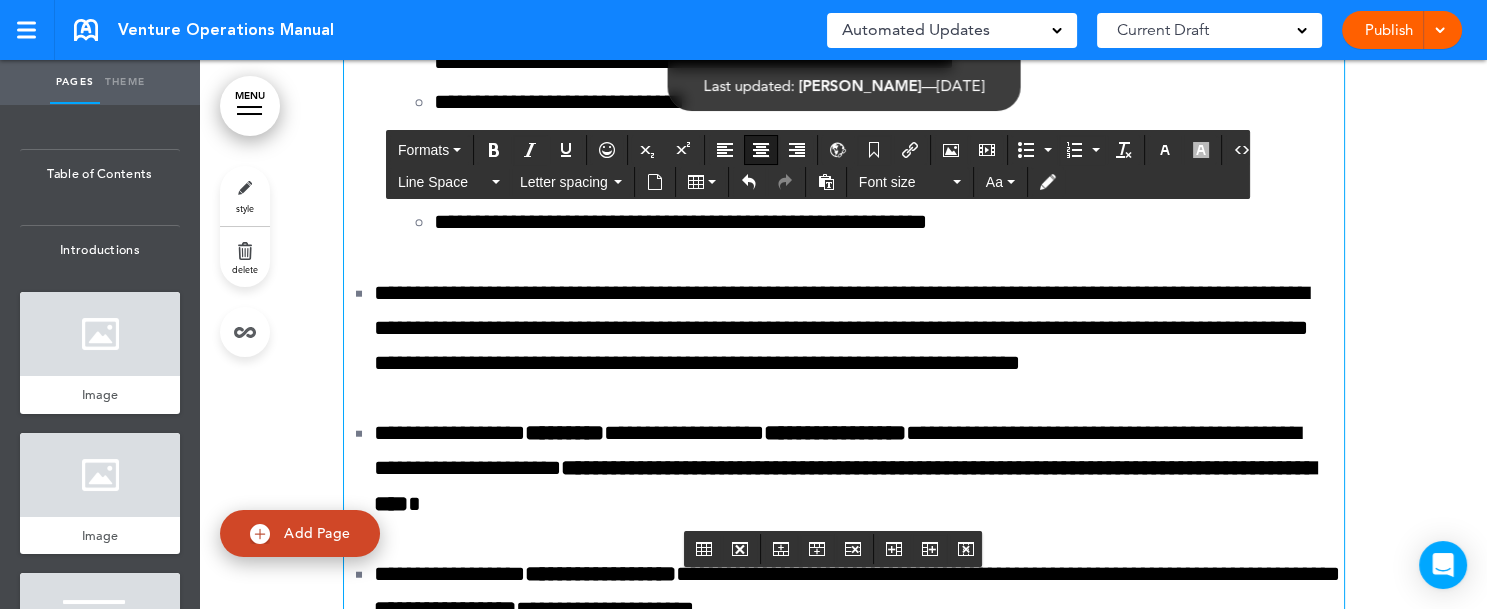 click on "**" at bounding box center [1094, -979] 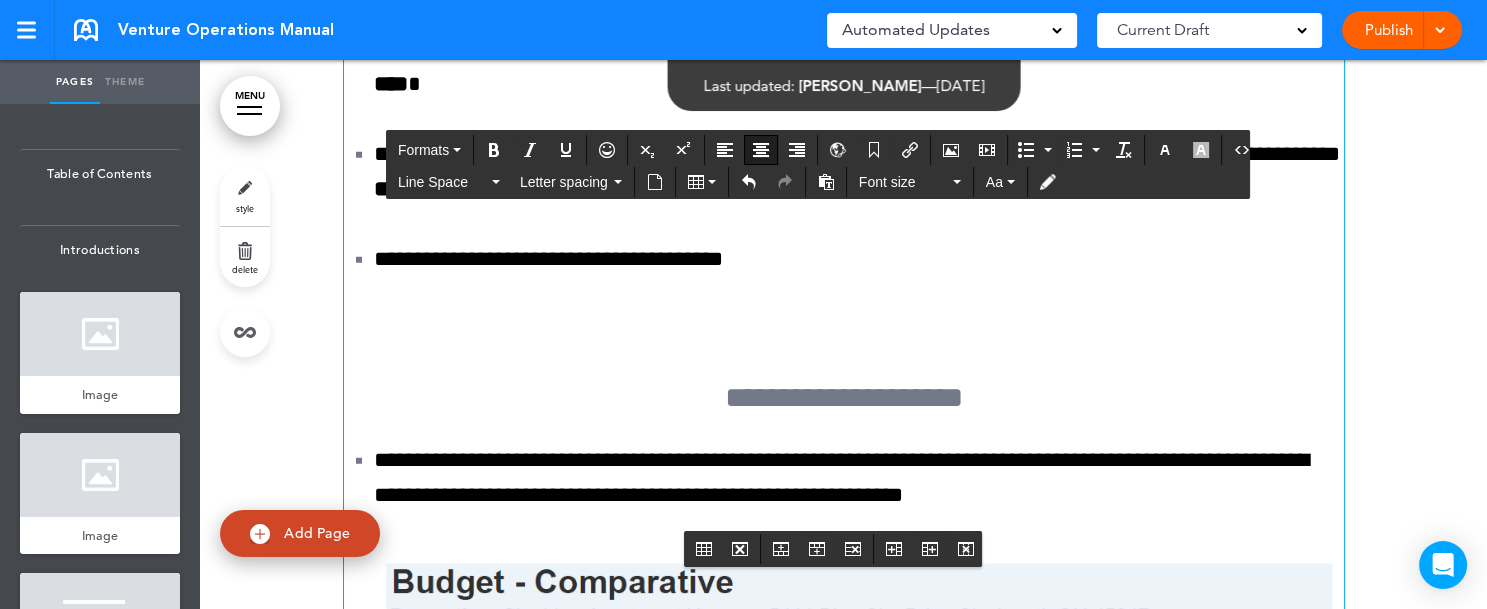 scroll, scrollTop: 145103, scrollLeft: 0, axis: vertical 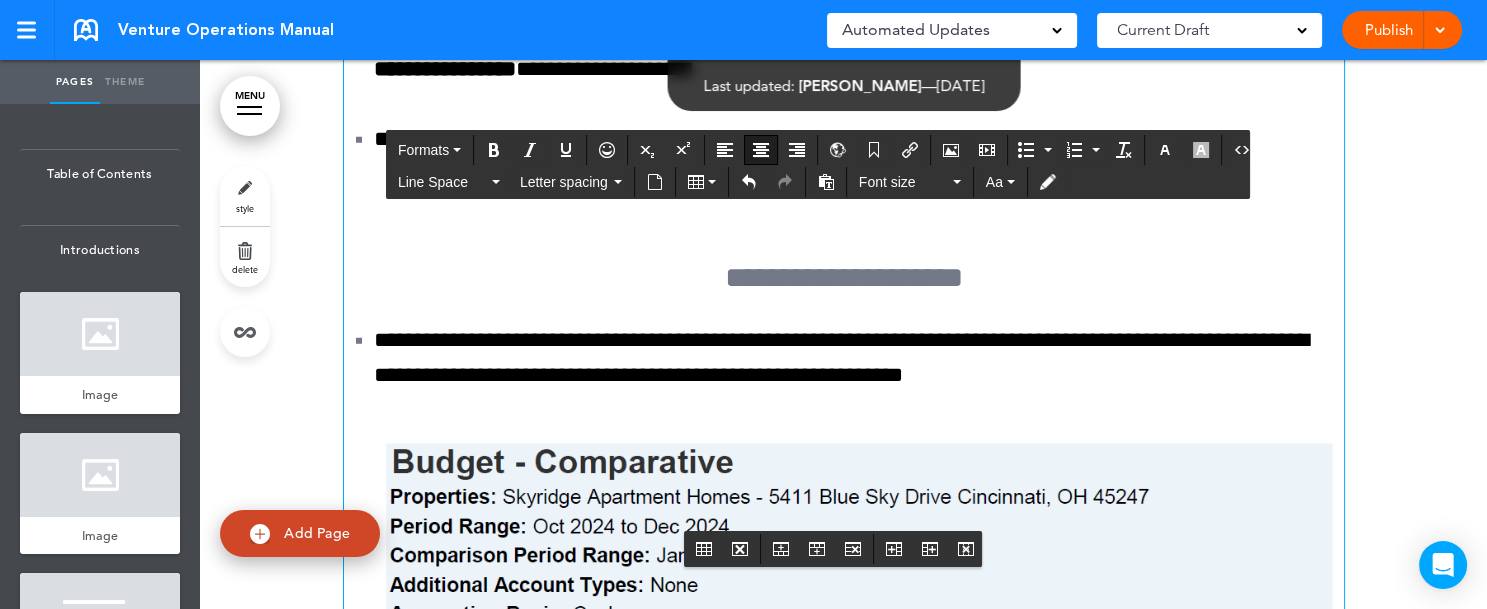 click on "**********" at bounding box center [844, -885] 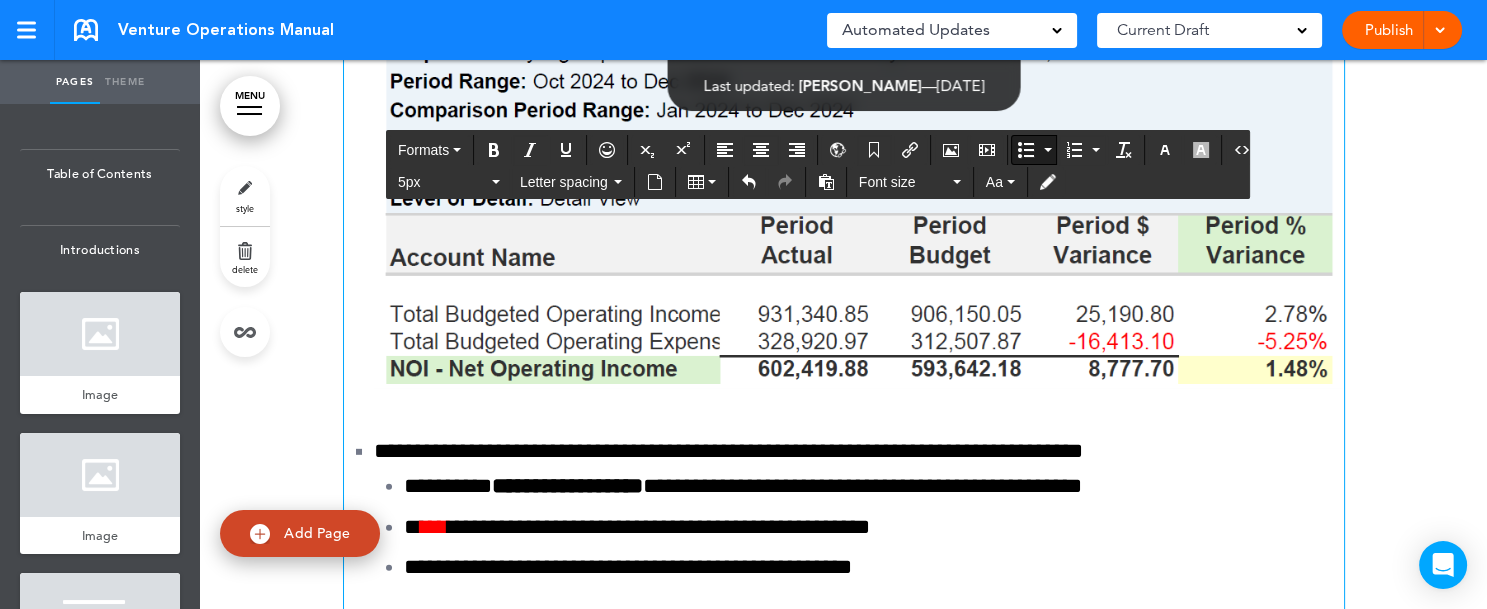 scroll, scrollTop: 145589, scrollLeft: 0, axis: vertical 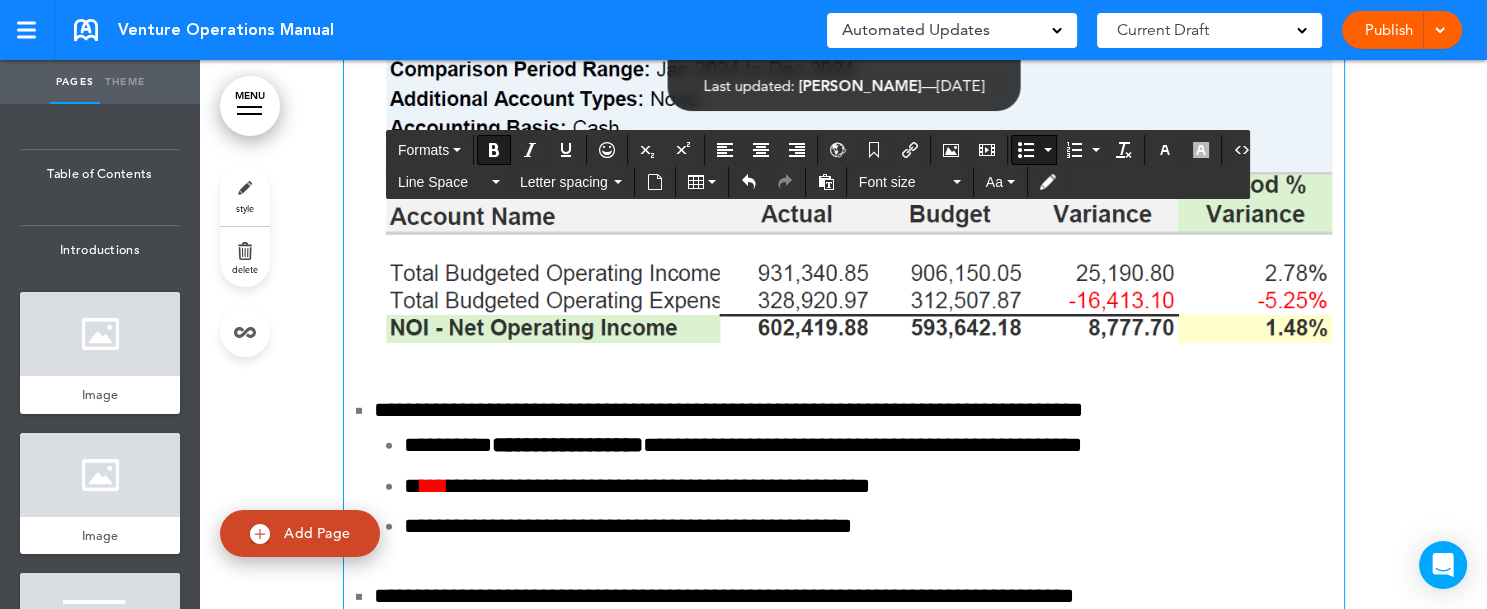 click on "**********" at bounding box center [1074, -1226] 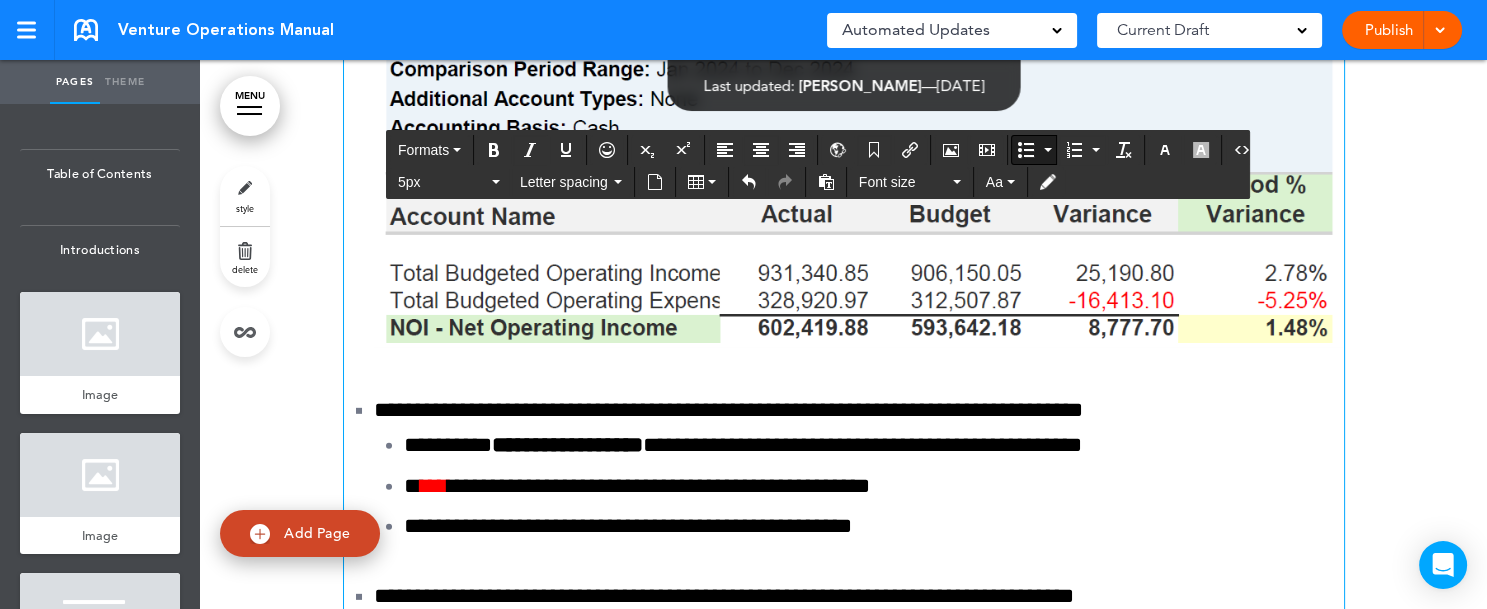click on "**********" at bounding box center (889, -1092) 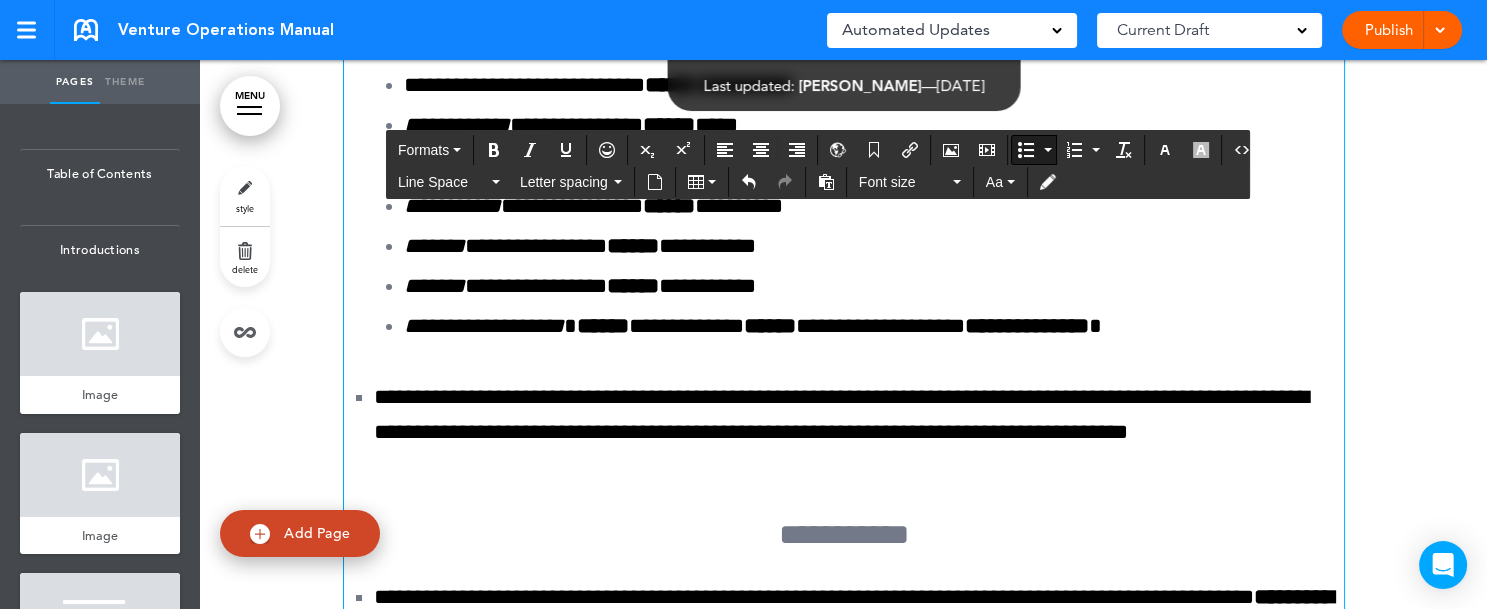 scroll, scrollTop: 147294, scrollLeft: 0, axis: vertical 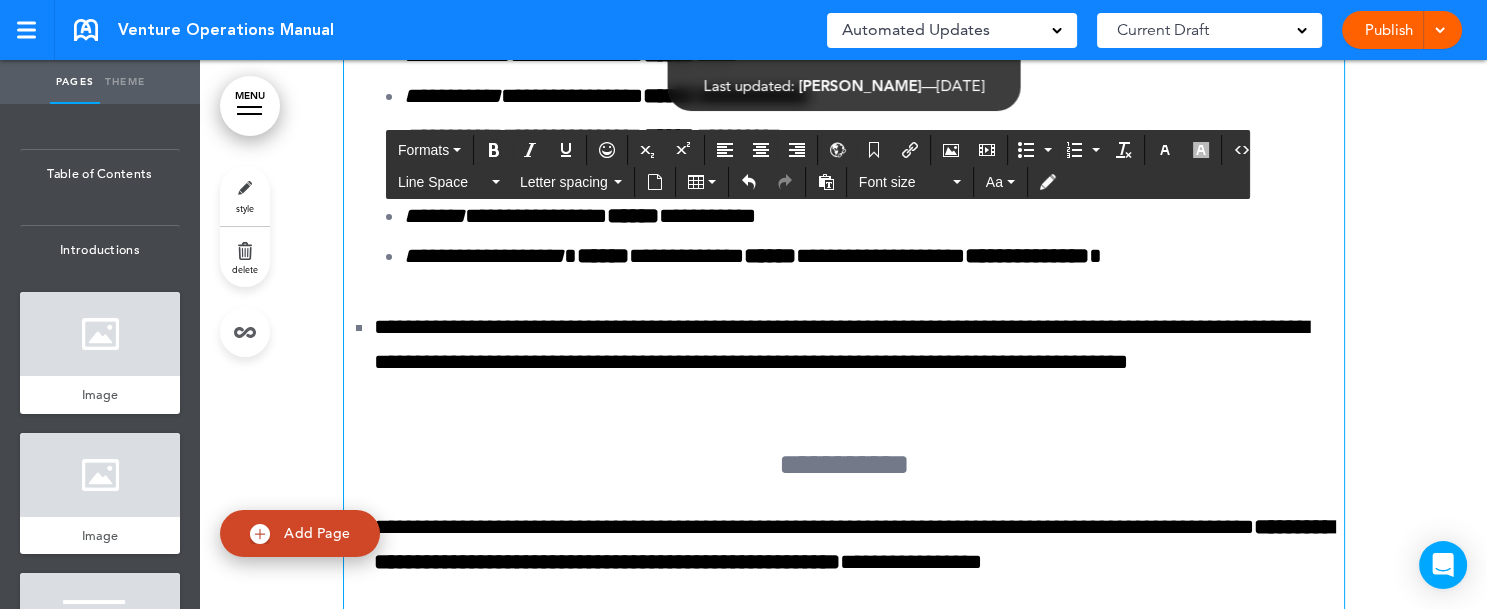 drag, startPoint x: 677, startPoint y: 427, endPoint x: 1172, endPoint y: 538, distance: 507.29282 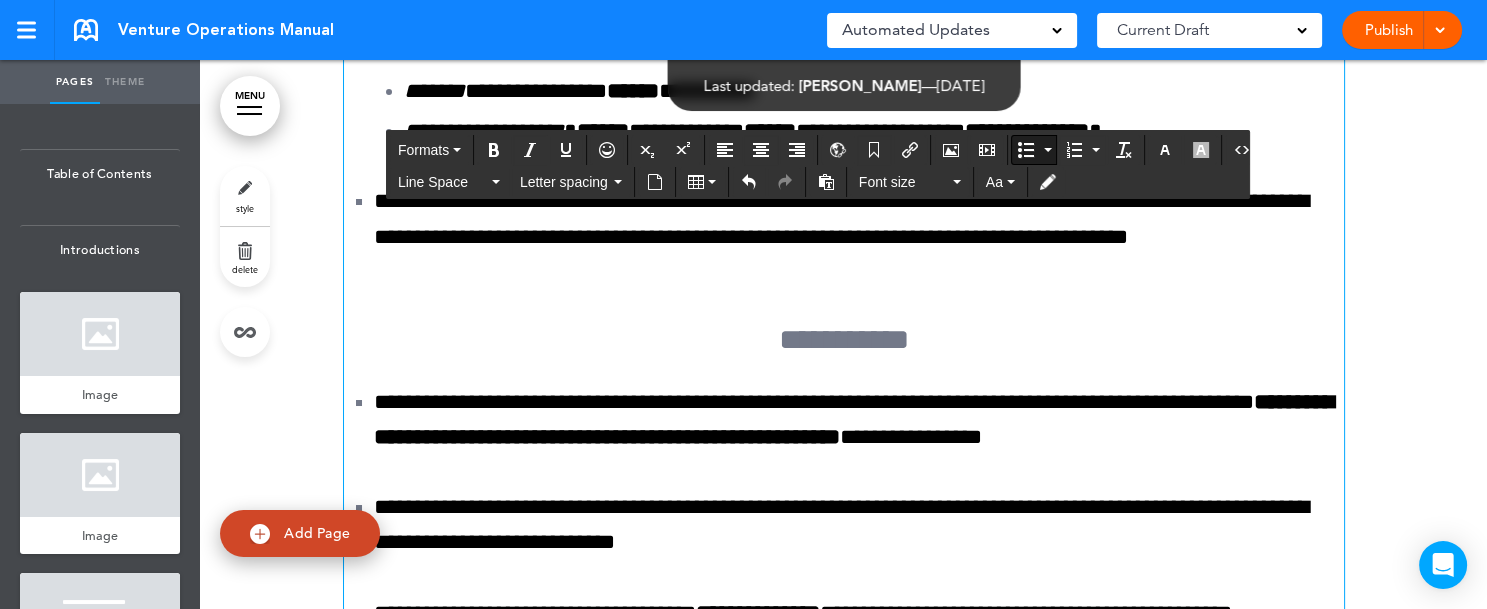 drag, startPoint x: 444, startPoint y: 395, endPoint x: 925, endPoint y: 506, distance: 493.64157 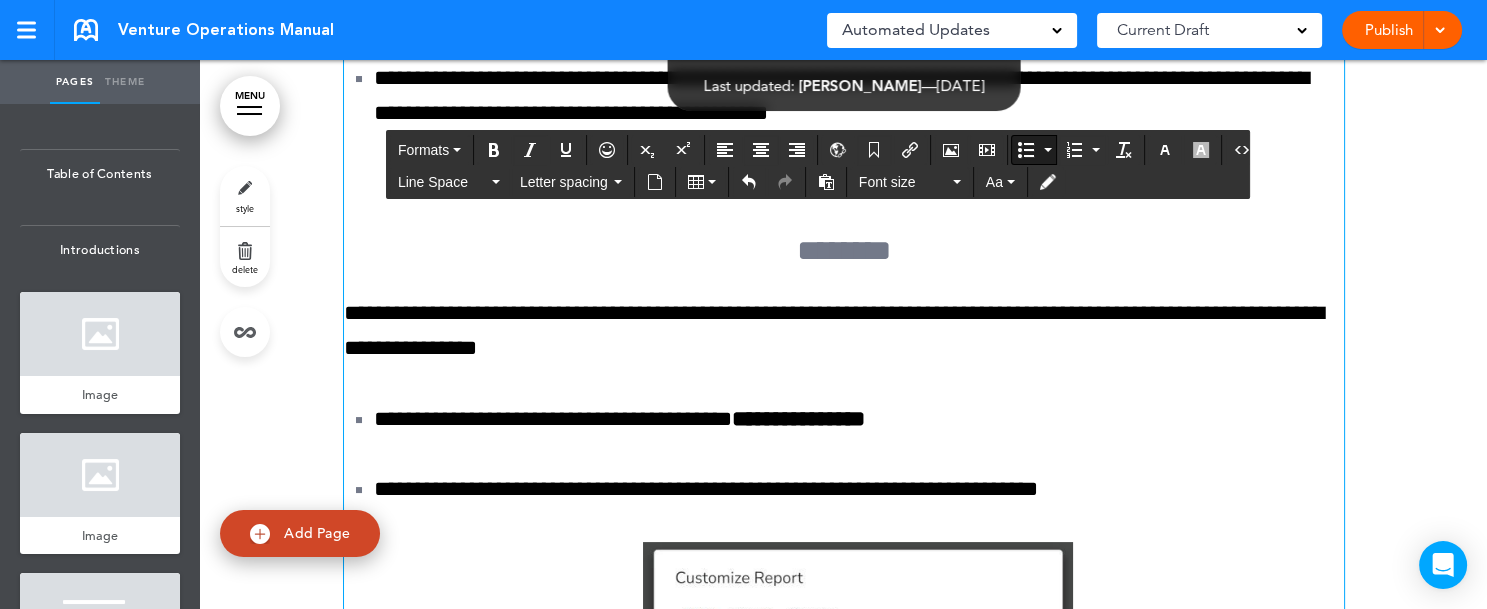 scroll, scrollTop: 147621, scrollLeft: 0, axis: vertical 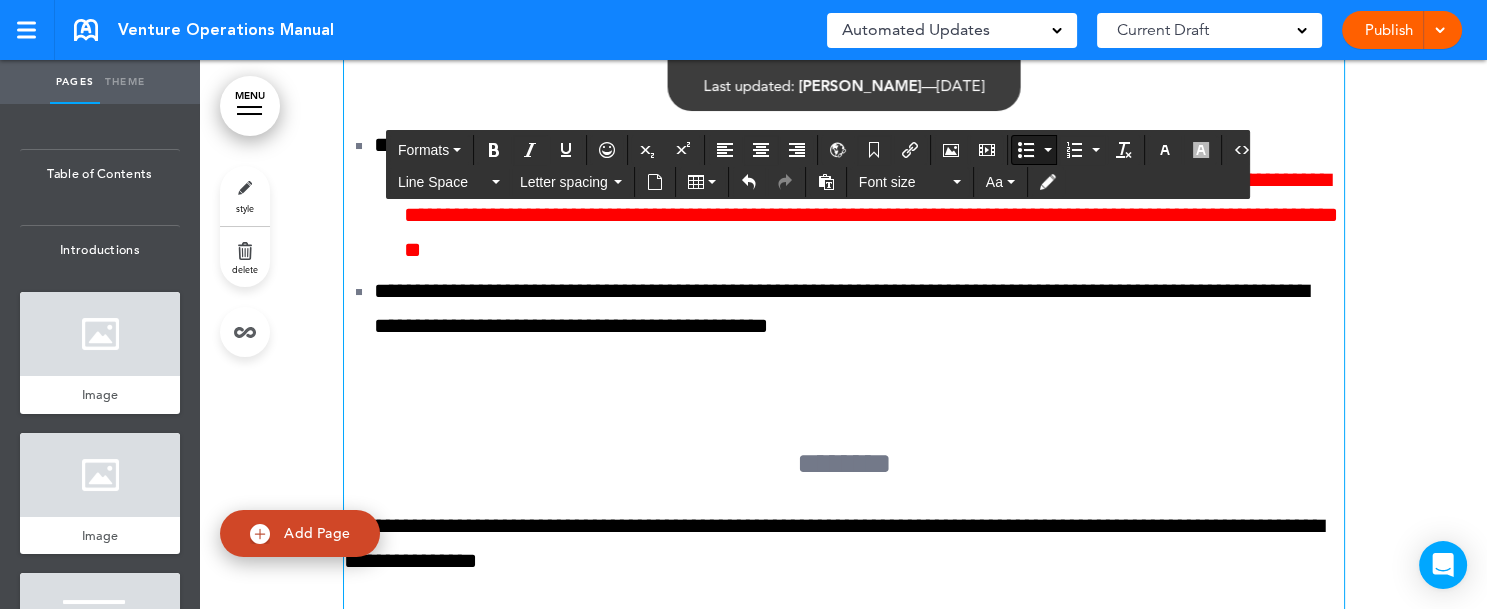 drag, startPoint x: 362, startPoint y: 73, endPoint x: 1211, endPoint y: 506, distance: 953.0425 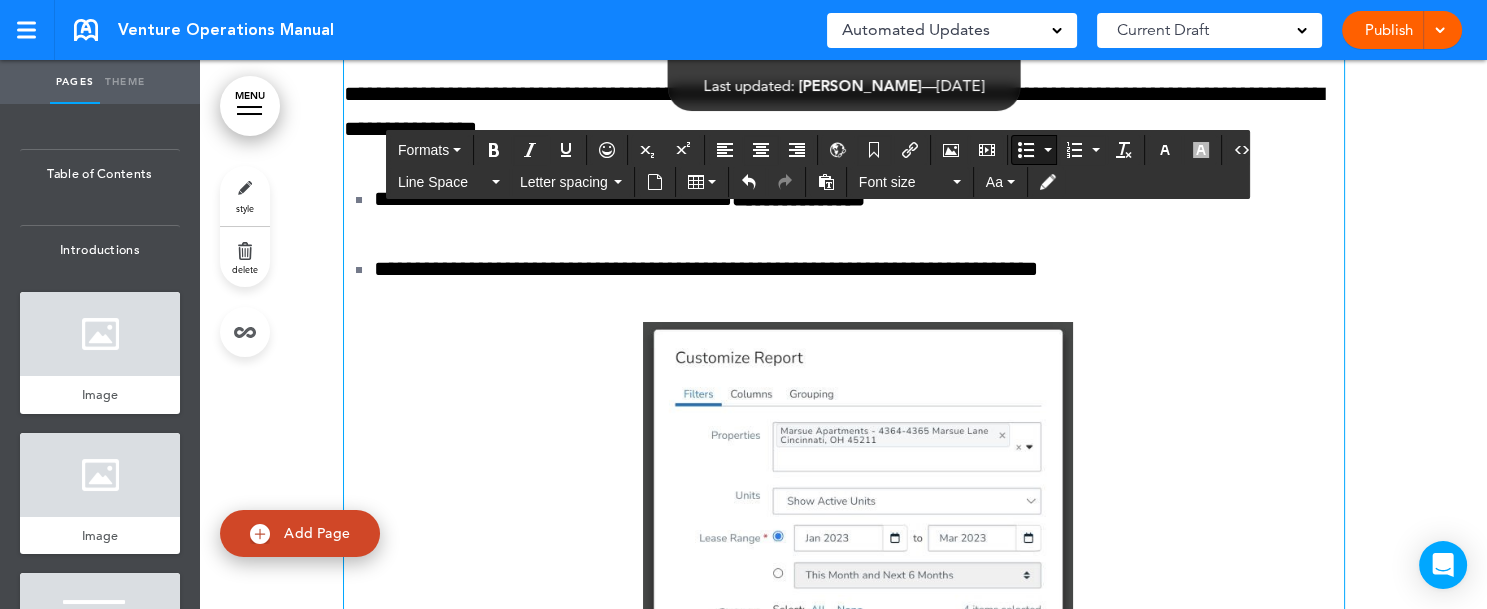 scroll, scrollTop: 147381, scrollLeft: 0, axis: vertical 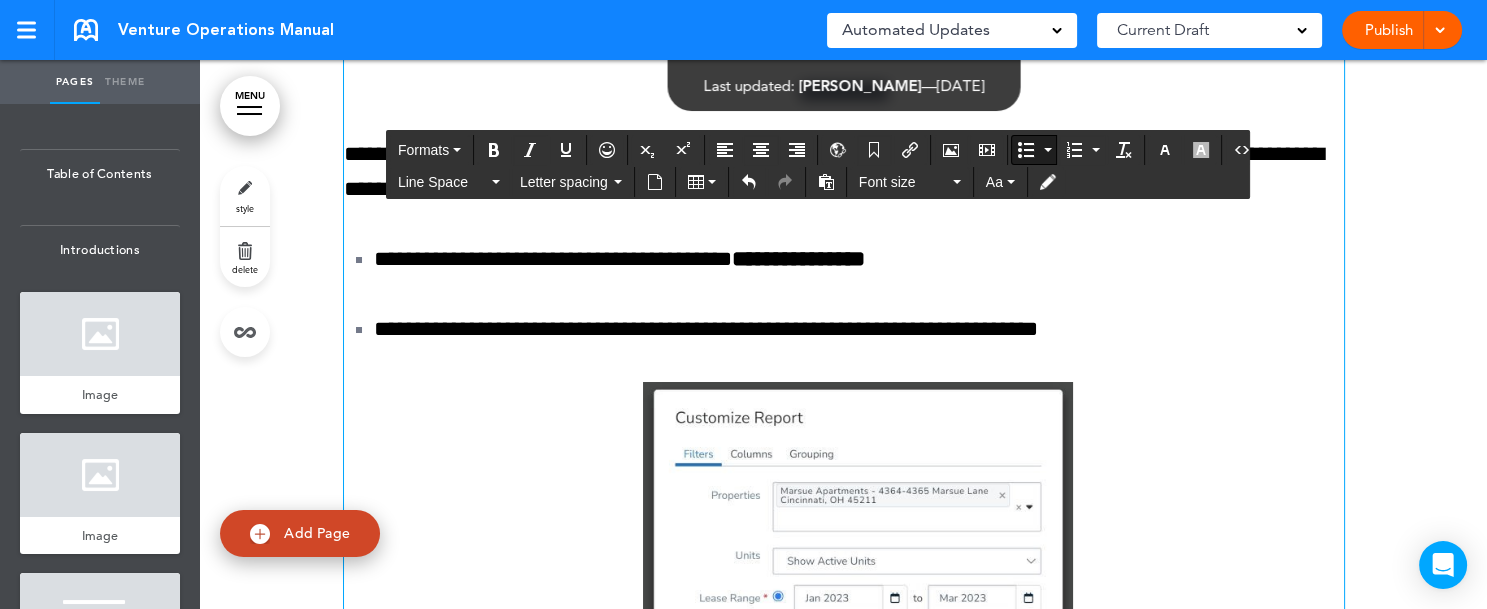 click on "**********" at bounding box center (859, -1178) 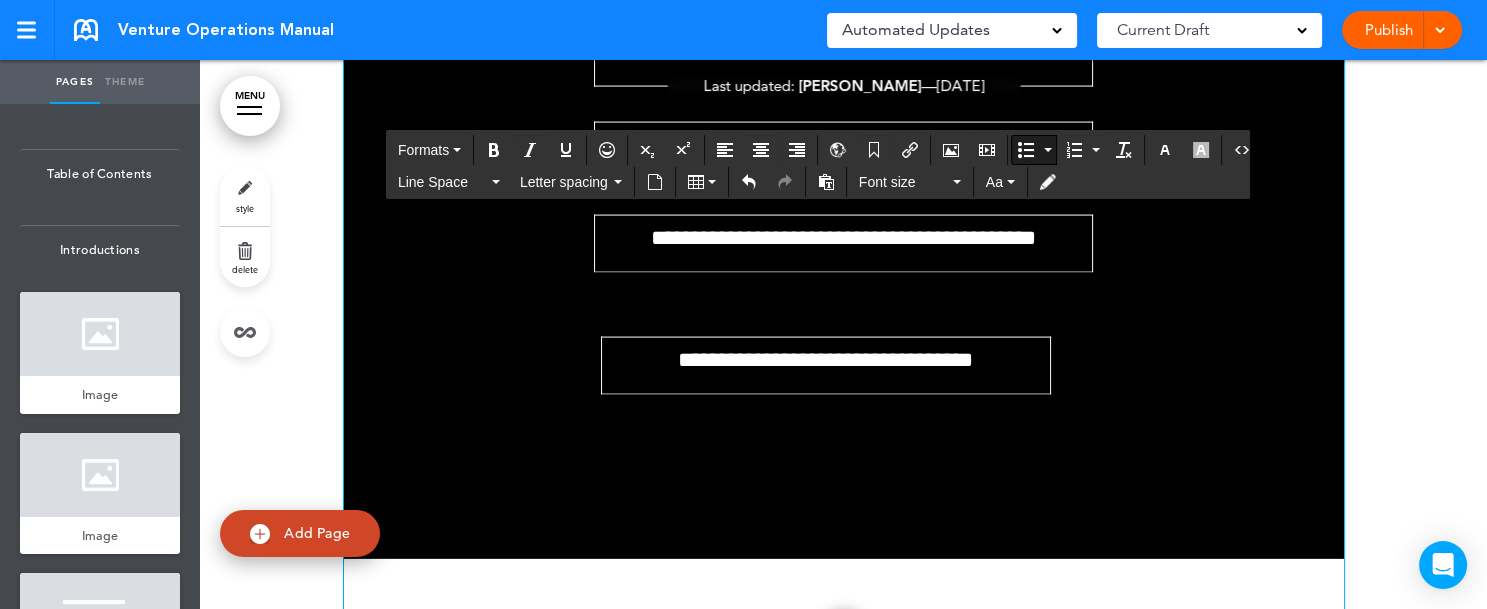scroll, scrollTop: 152683, scrollLeft: 0, axis: vertical 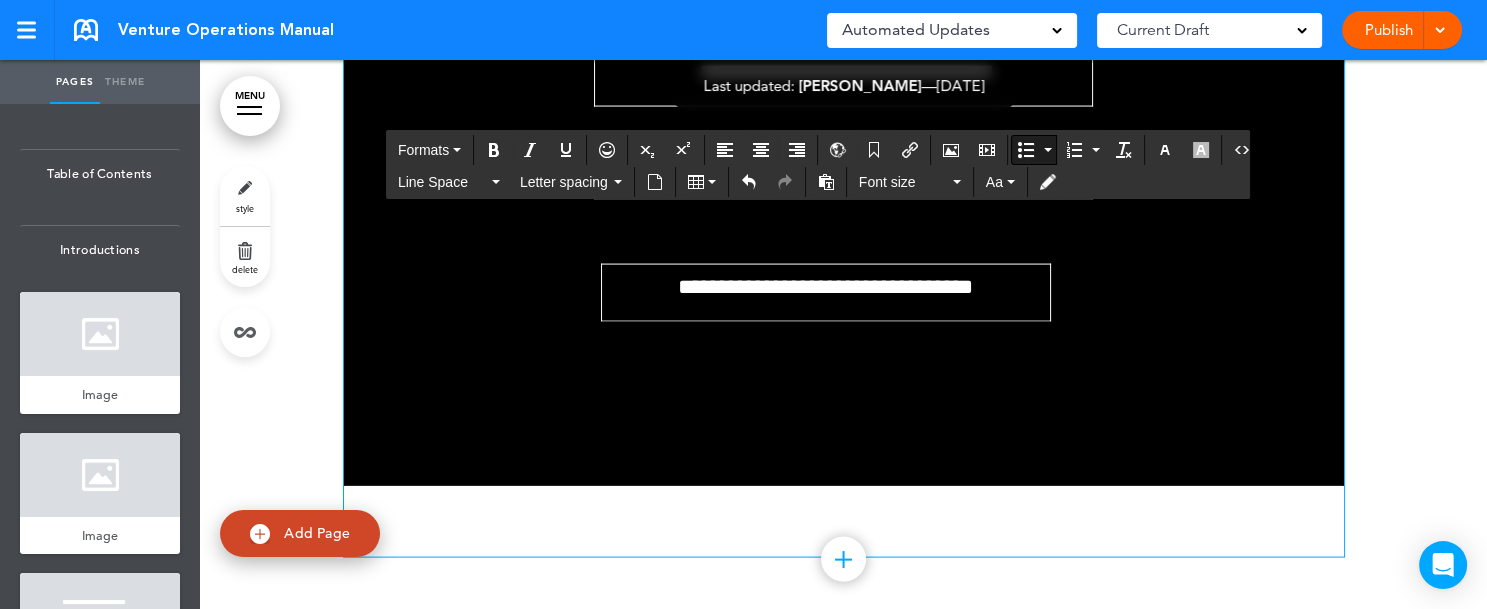 click on "**********" at bounding box center (874, -1108) 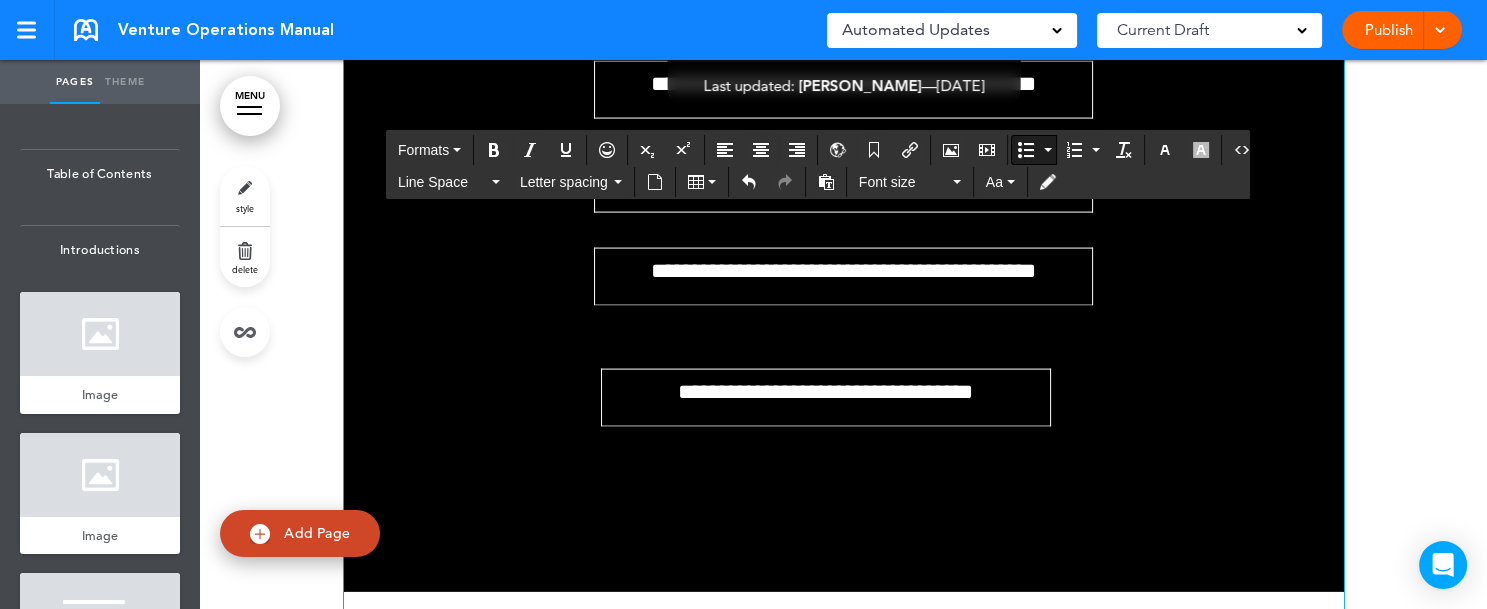 drag, startPoint x: 394, startPoint y: 526, endPoint x: 956, endPoint y: 518, distance: 562.05695 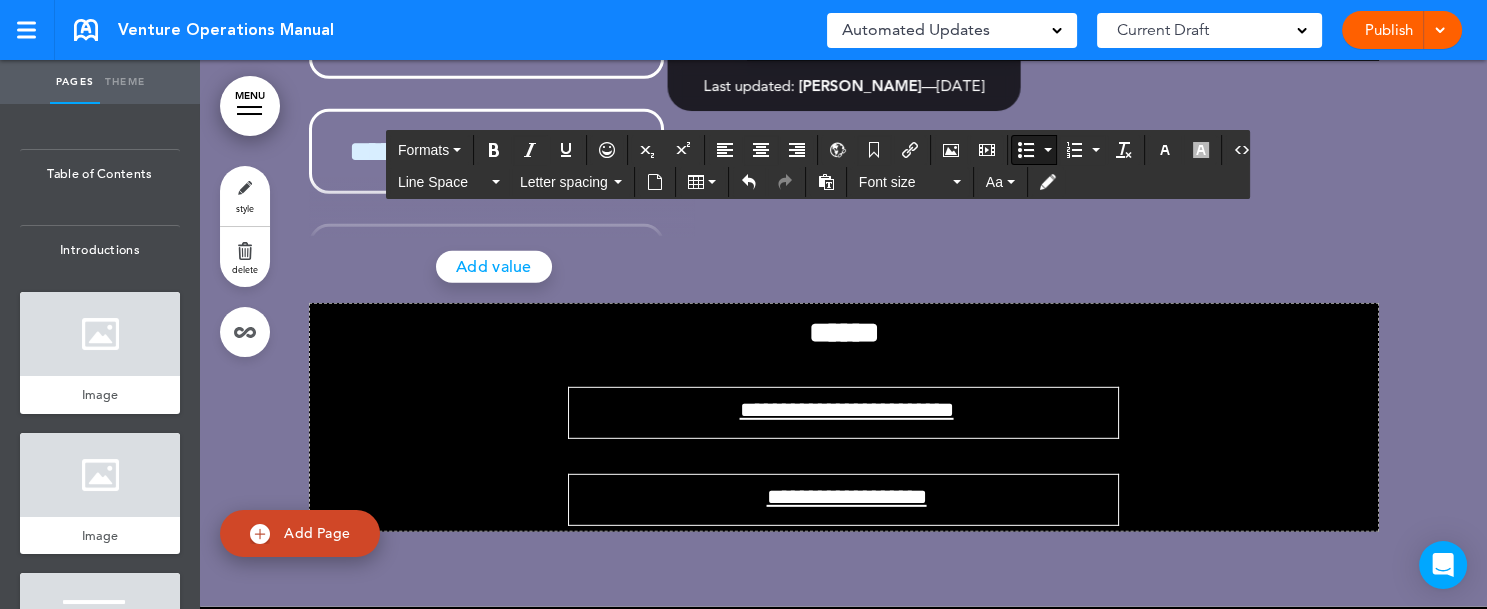 scroll, scrollTop: 155957, scrollLeft: 0, axis: vertical 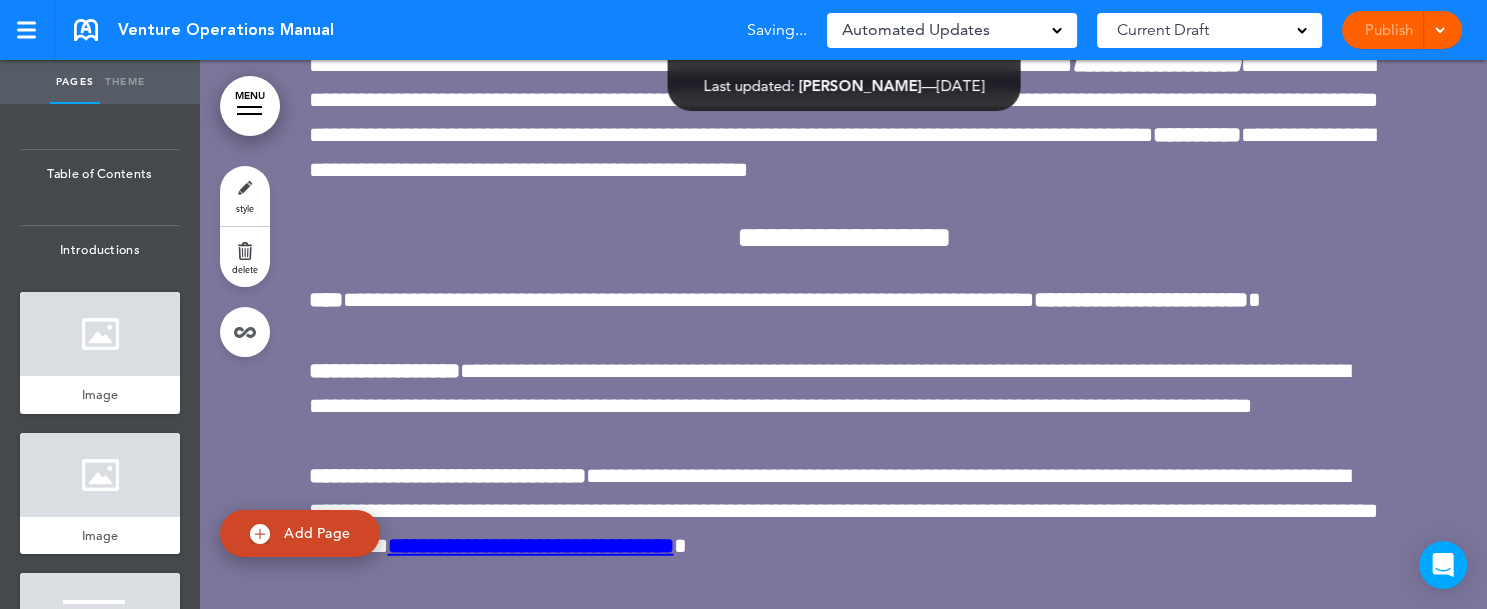 click at bounding box center [1439, 28] 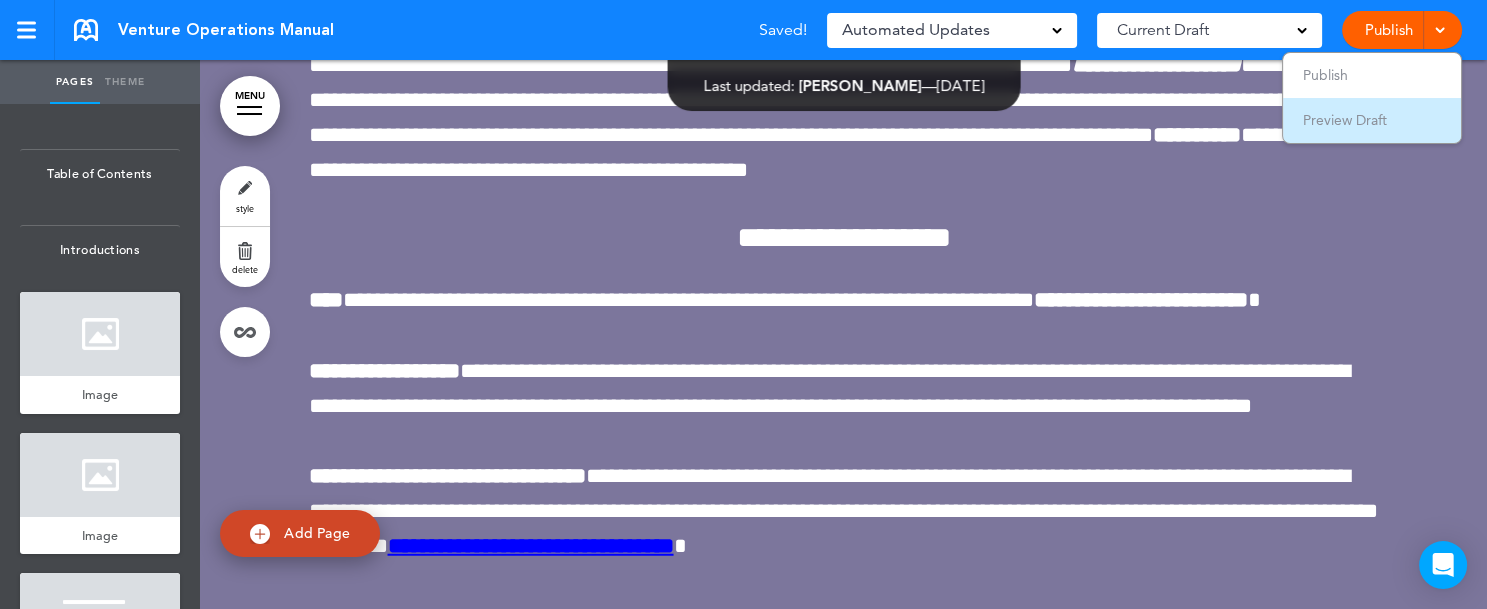 click on "Preview Draft" at bounding box center [1345, 120] 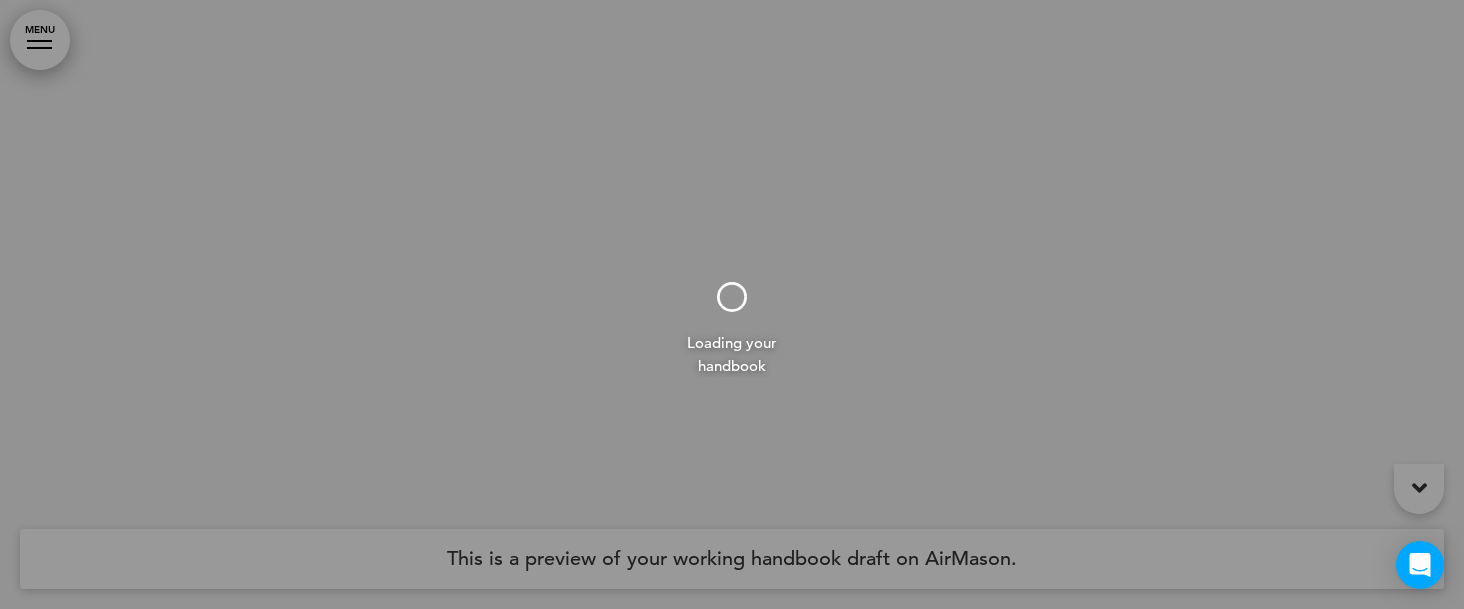 scroll, scrollTop: 0, scrollLeft: 0, axis: both 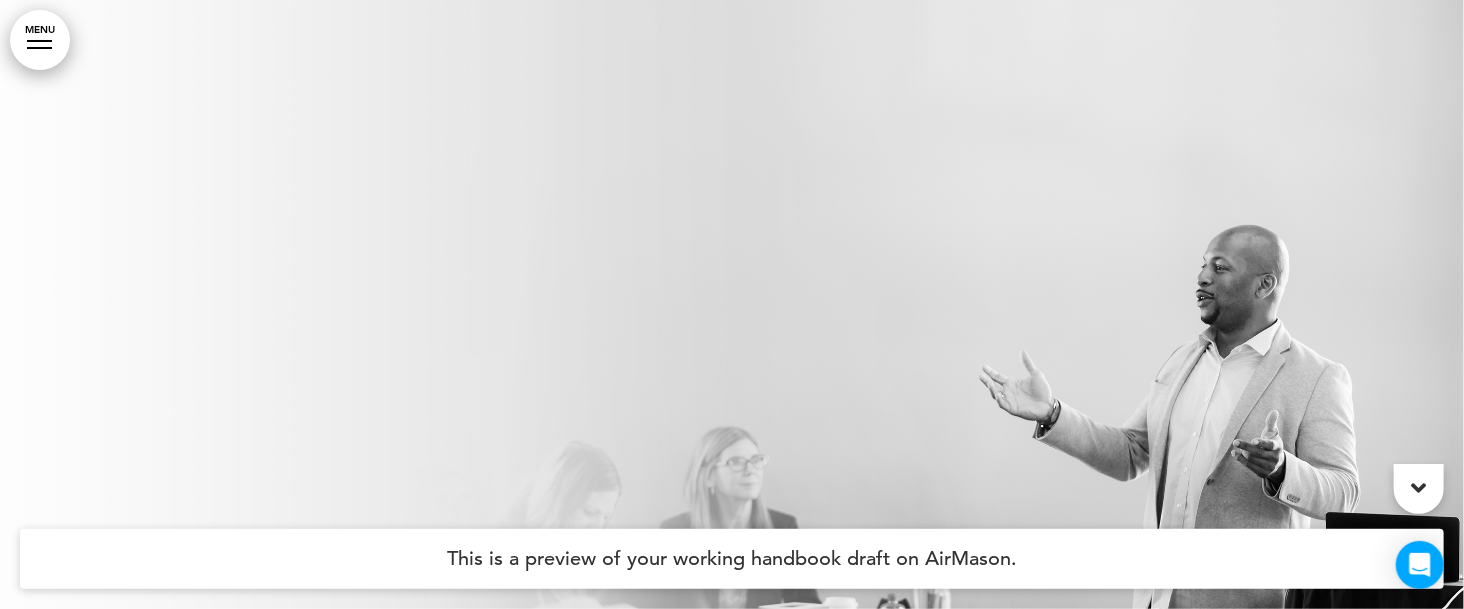 click on "MENU" at bounding box center [40, 40] 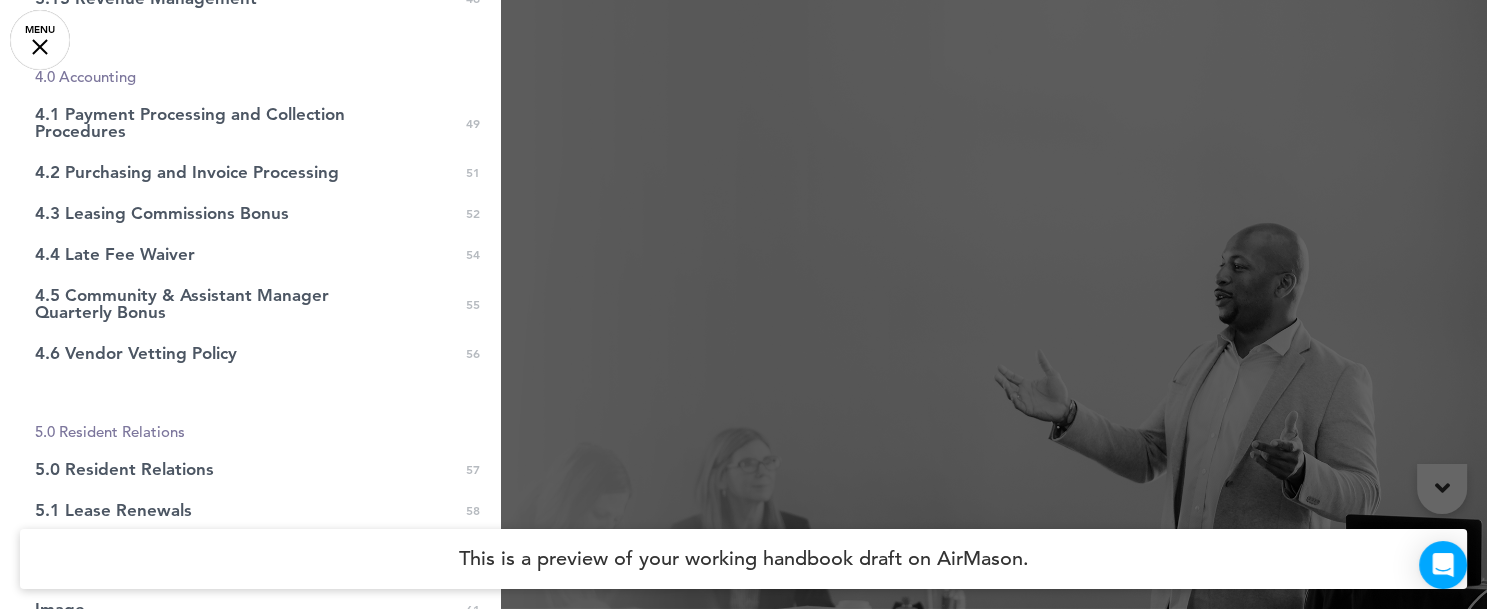 scroll, scrollTop: 1721, scrollLeft: 0, axis: vertical 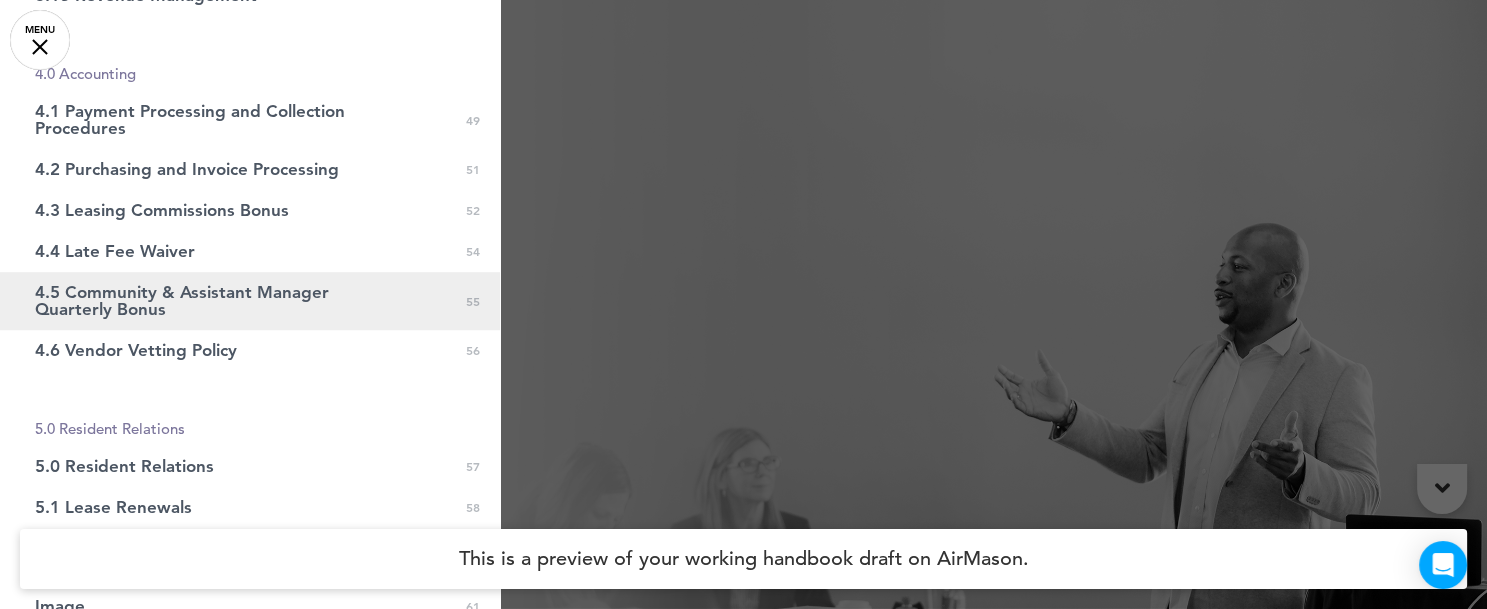click on "4.5 Community & Assistant Manager Quarterly Bonus" at bounding box center (200, 301) 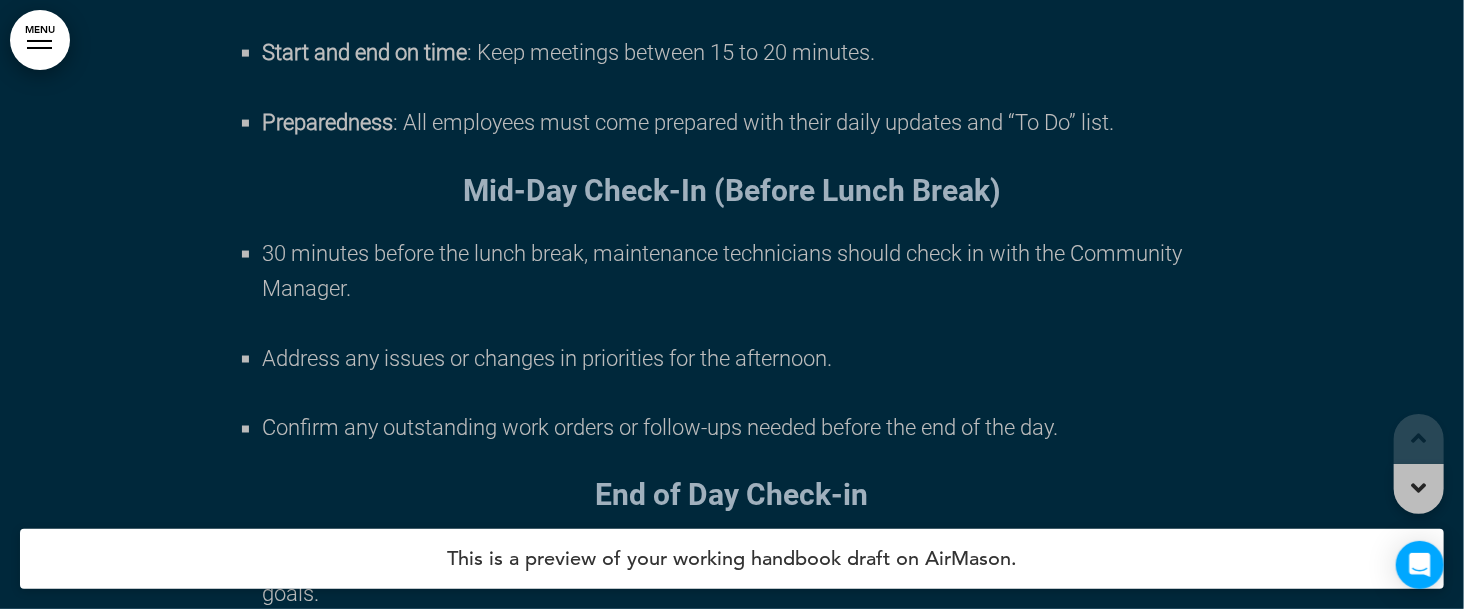 scroll, scrollTop: 143359, scrollLeft: 0, axis: vertical 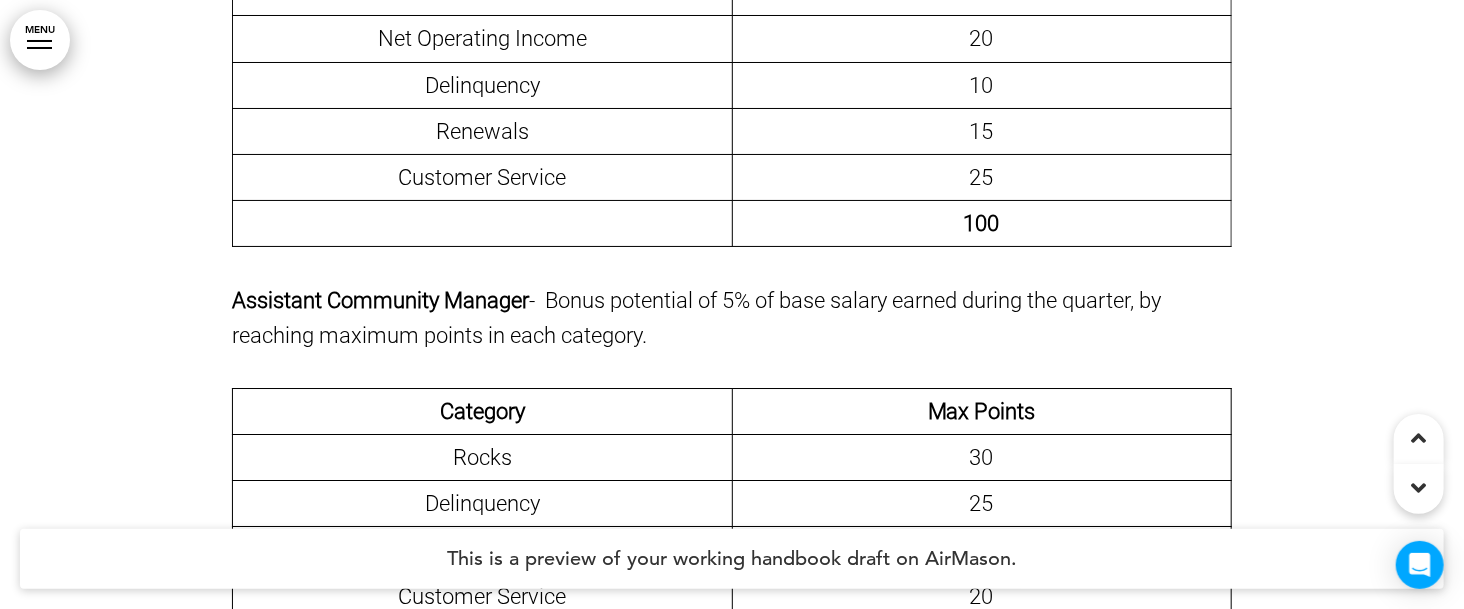 click on "Venture Communities offers bonus incentives based on meeting performance metrics during the quarter. Criteria and the range of points awarded in each category are located on the Community Manager Quarterly Bonus form. The performance metrics and total possible points per category are as follows:" at bounding box center (732, -270) 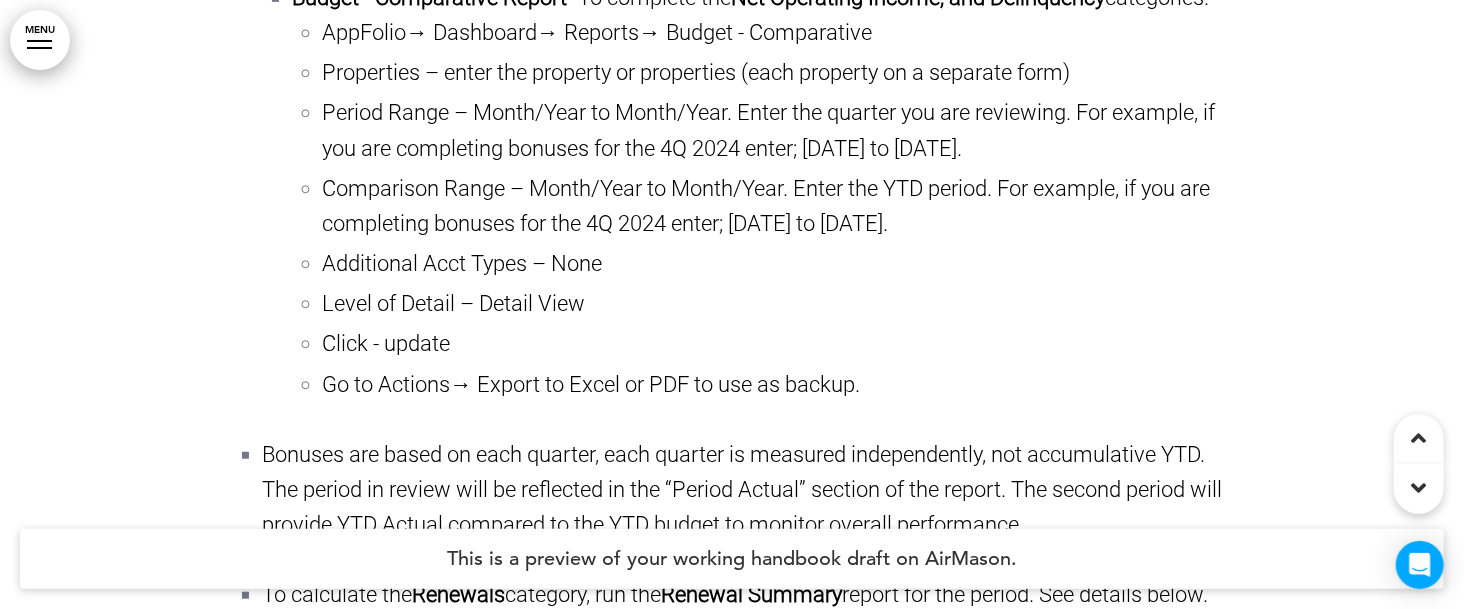 scroll, scrollTop: 144379, scrollLeft: 0, axis: vertical 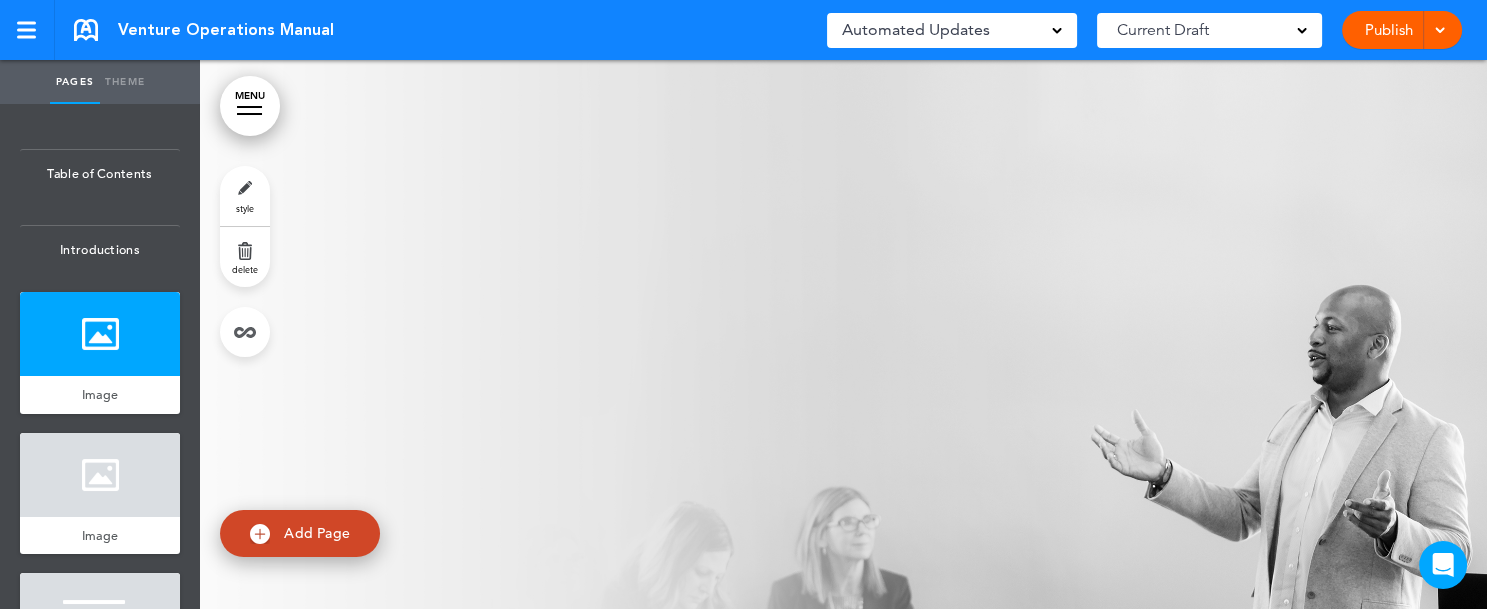 click on "MENU" at bounding box center [250, 106] 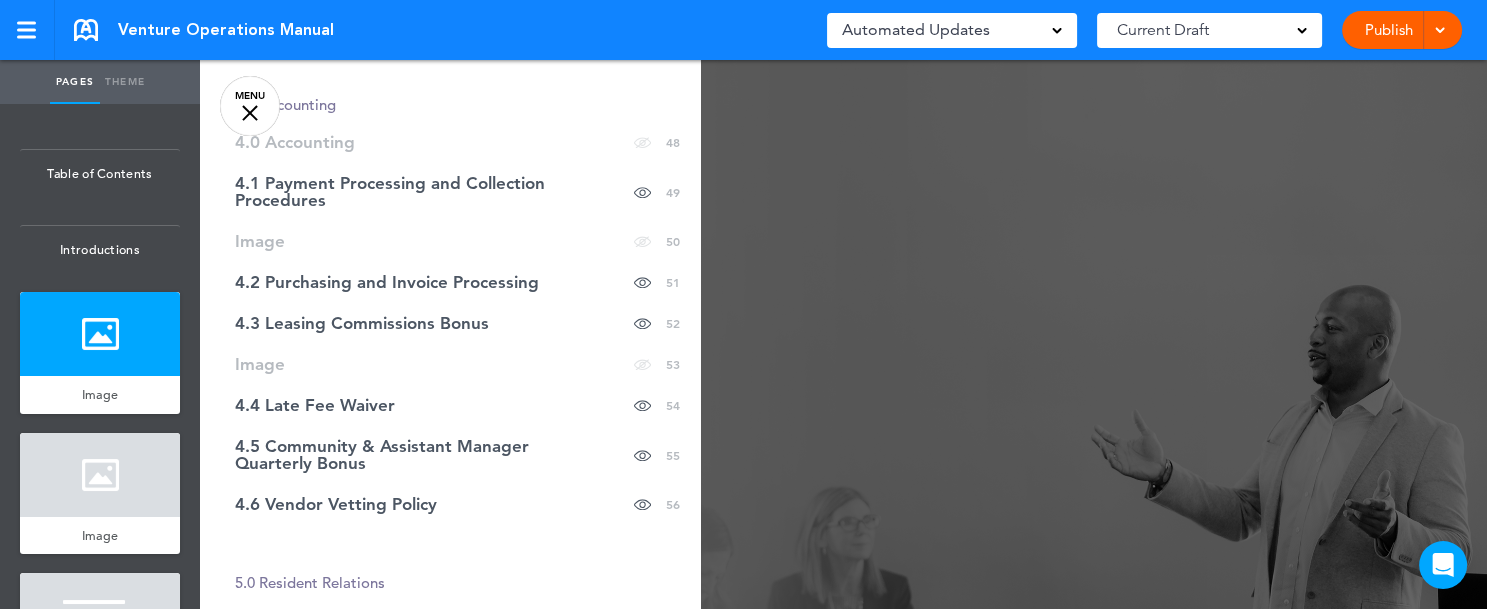 scroll, scrollTop: 2337, scrollLeft: 0, axis: vertical 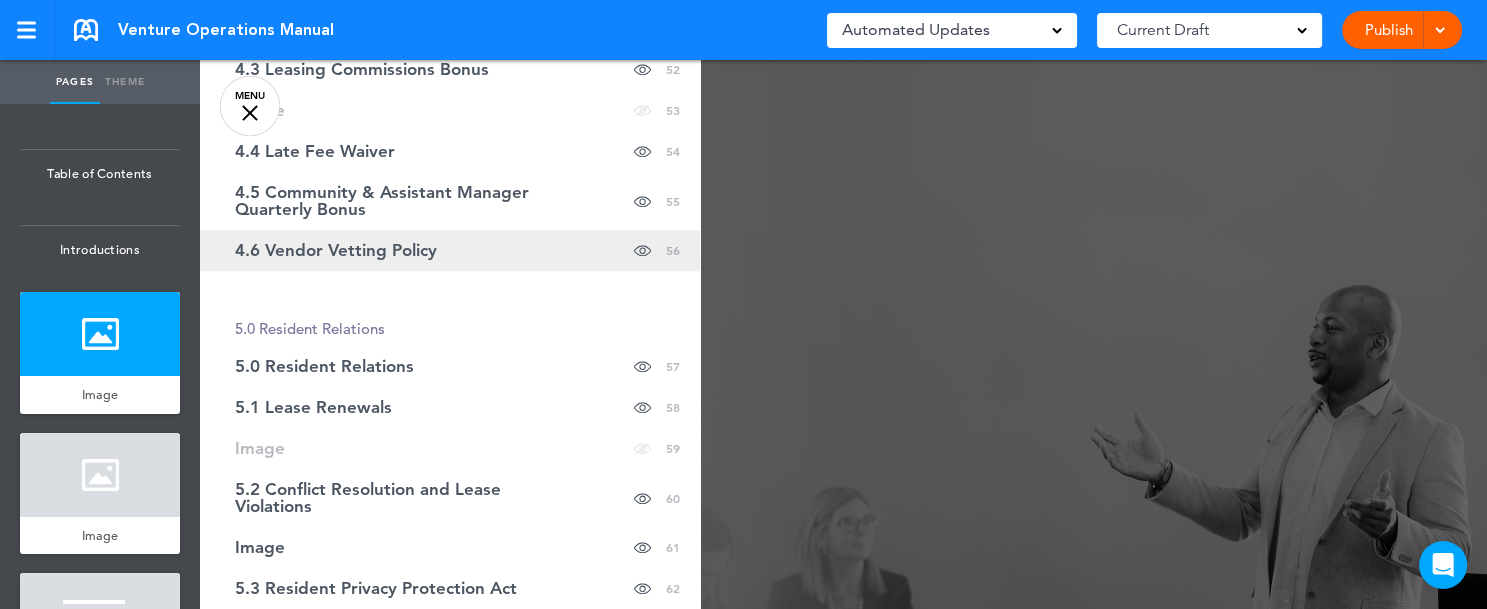click on "4.6 Vendor Vetting Policy" at bounding box center (336, 250) 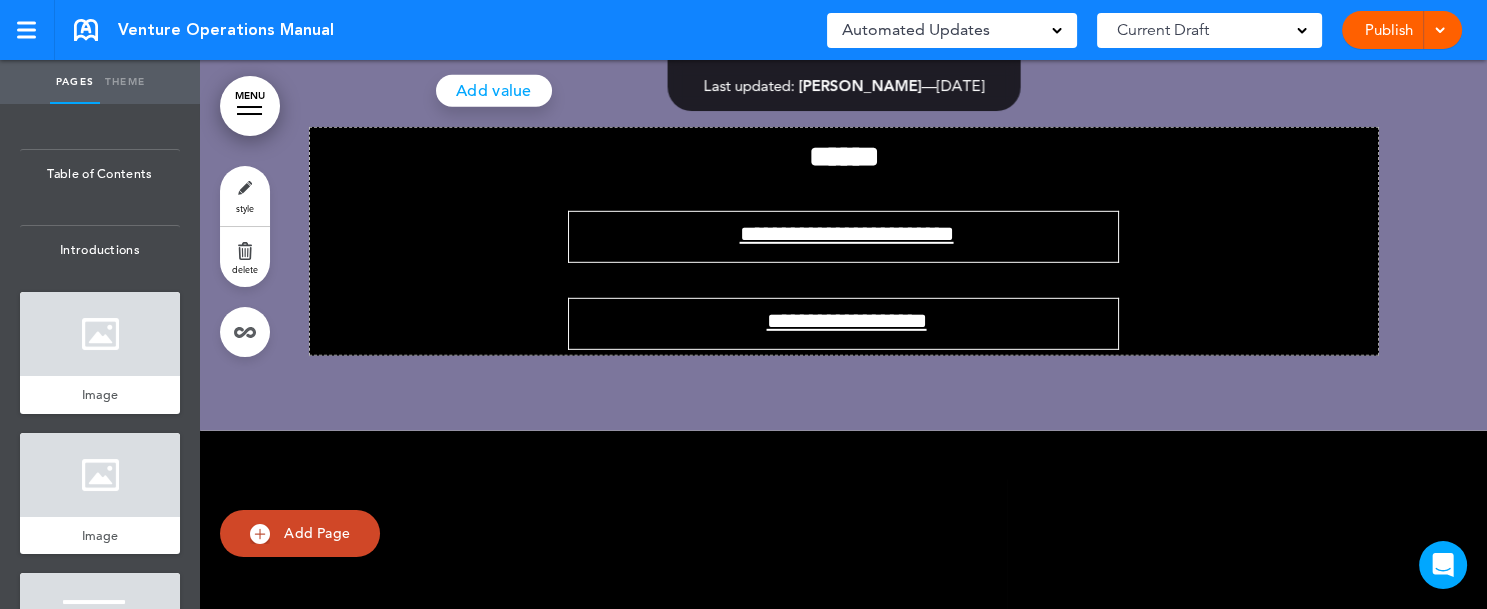 scroll, scrollTop: 154813, scrollLeft: 0, axis: vertical 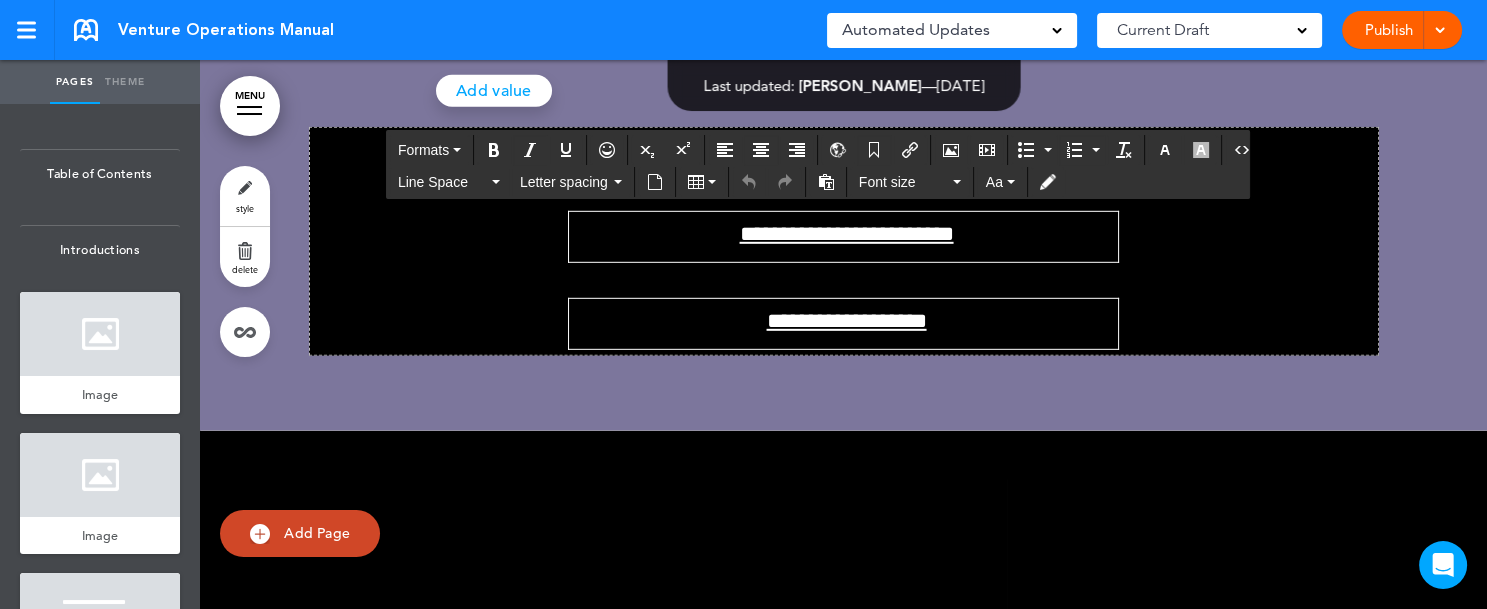 click on "**********" at bounding box center [844, -927] 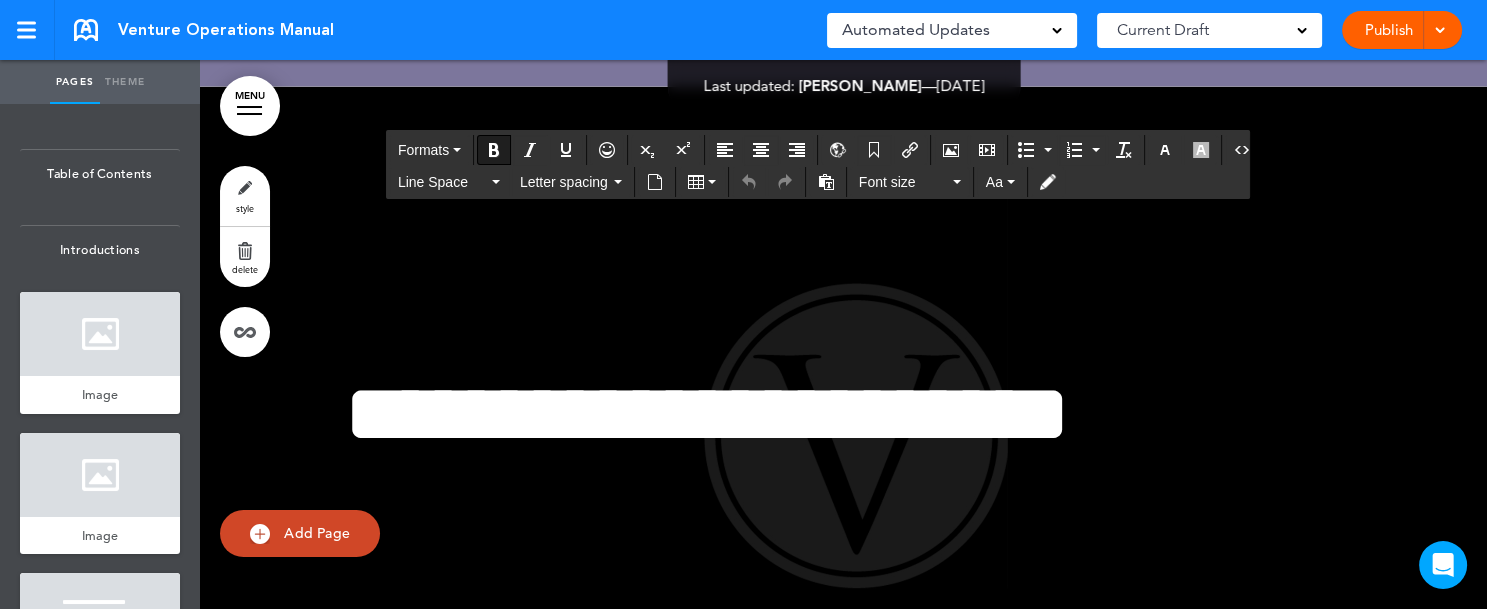 scroll, scrollTop: 155192, scrollLeft: 0, axis: vertical 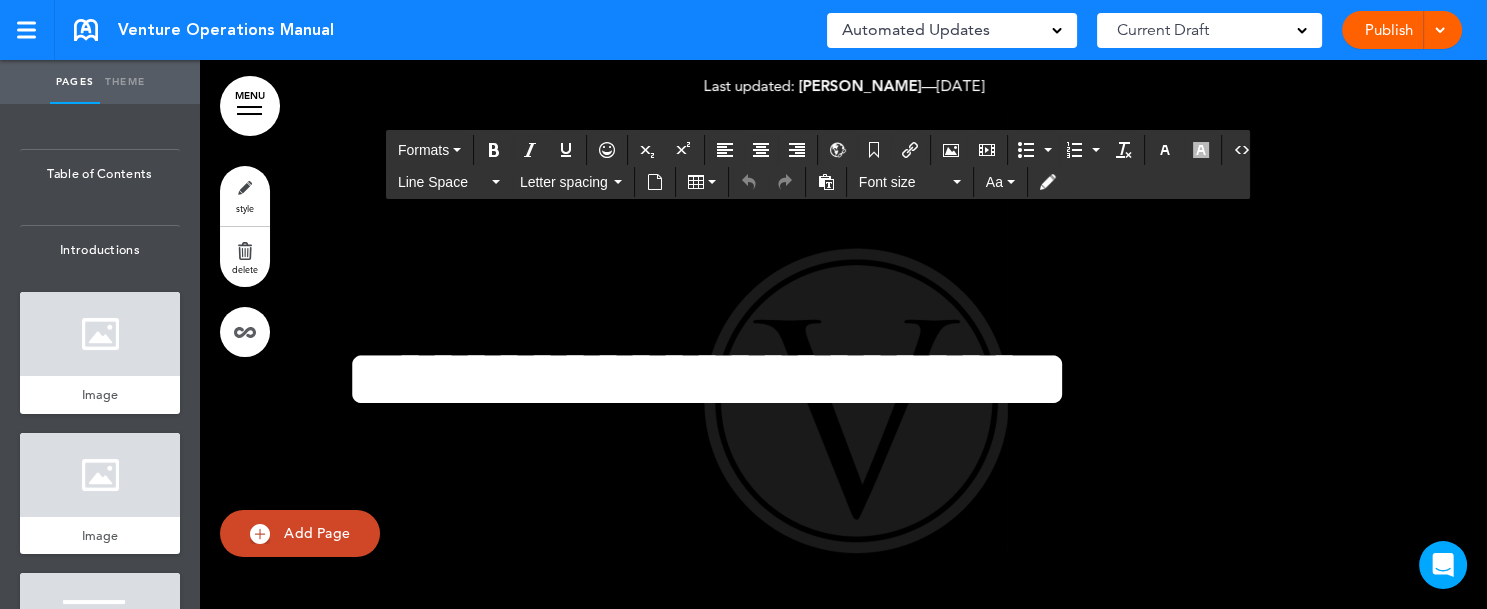 click on "**********" at bounding box center [829, -1036] 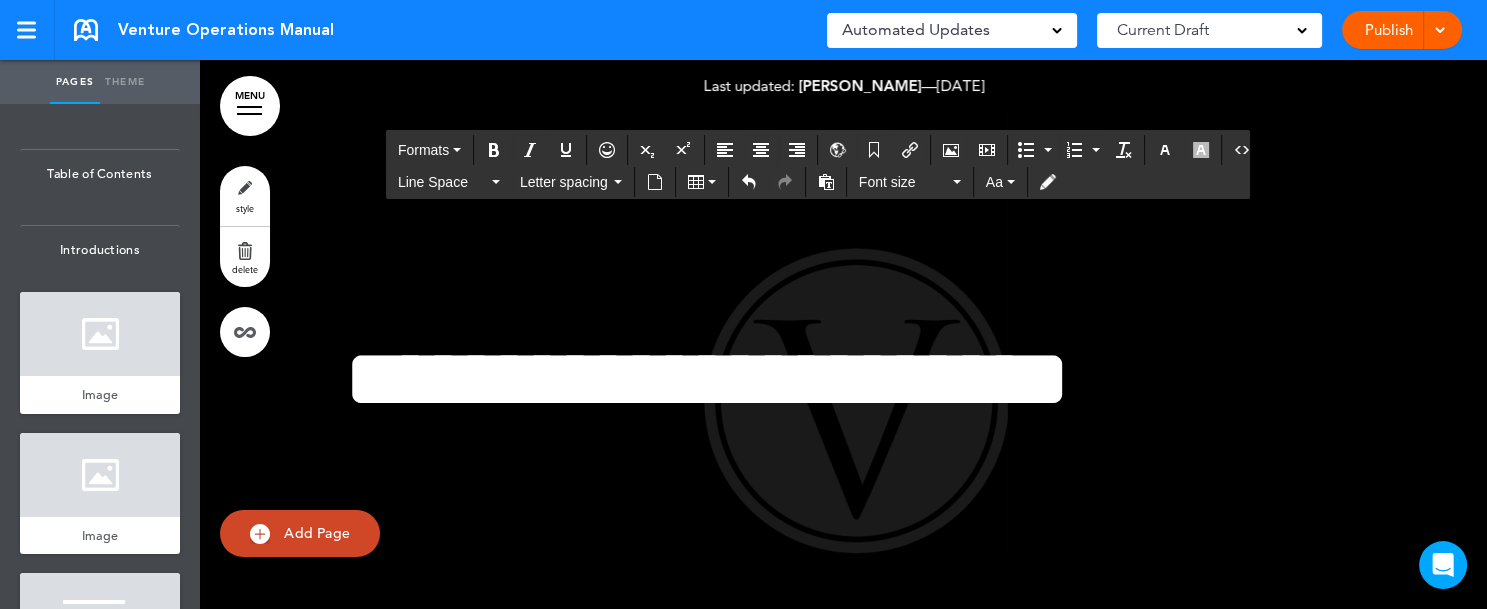 click on "**********" at bounding box center (830, -1036) 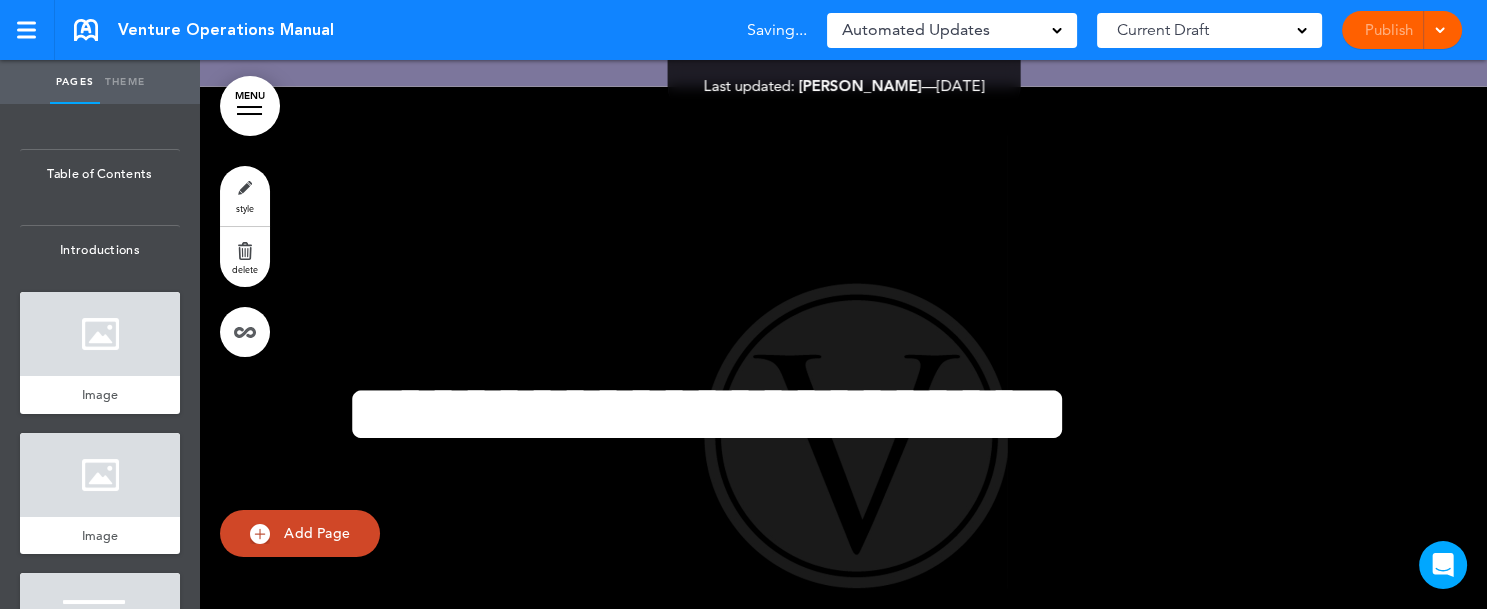 click at bounding box center [1437, 30] 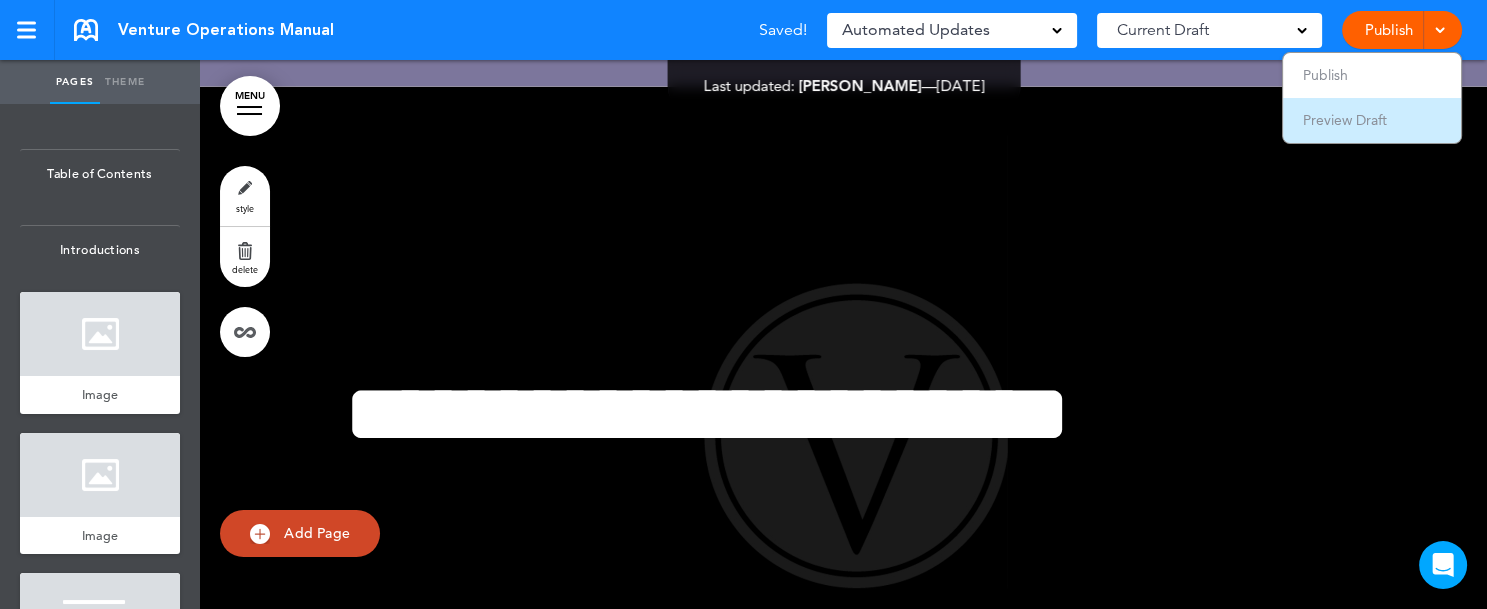 click on "Preview Draft" at bounding box center (1345, 120) 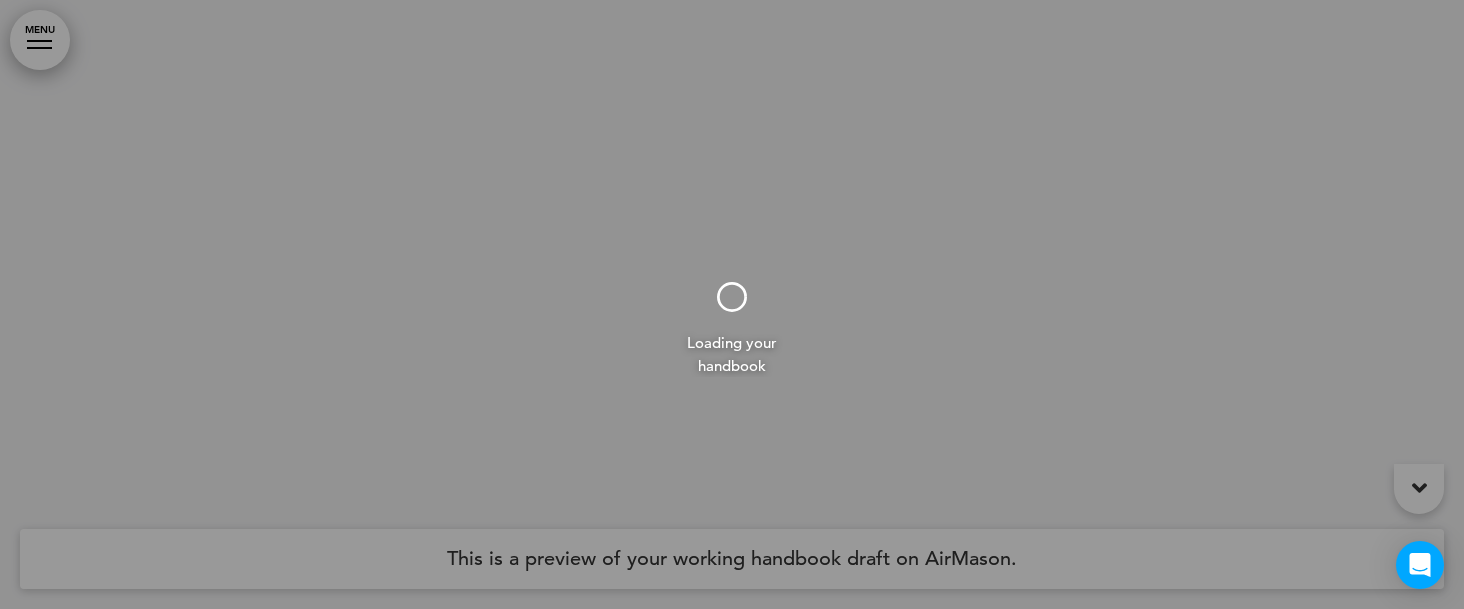 scroll, scrollTop: 0, scrollLeft: 0, axis: both 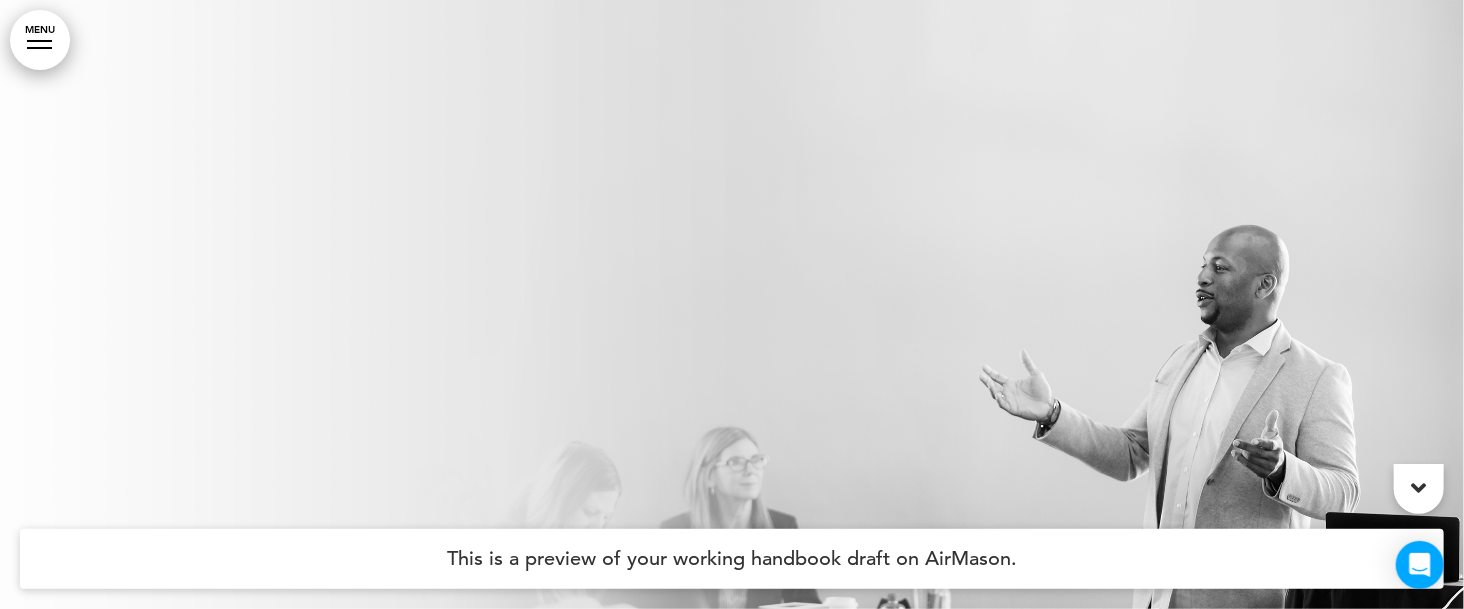 click on "MENU" at bounding box center (40, 40) 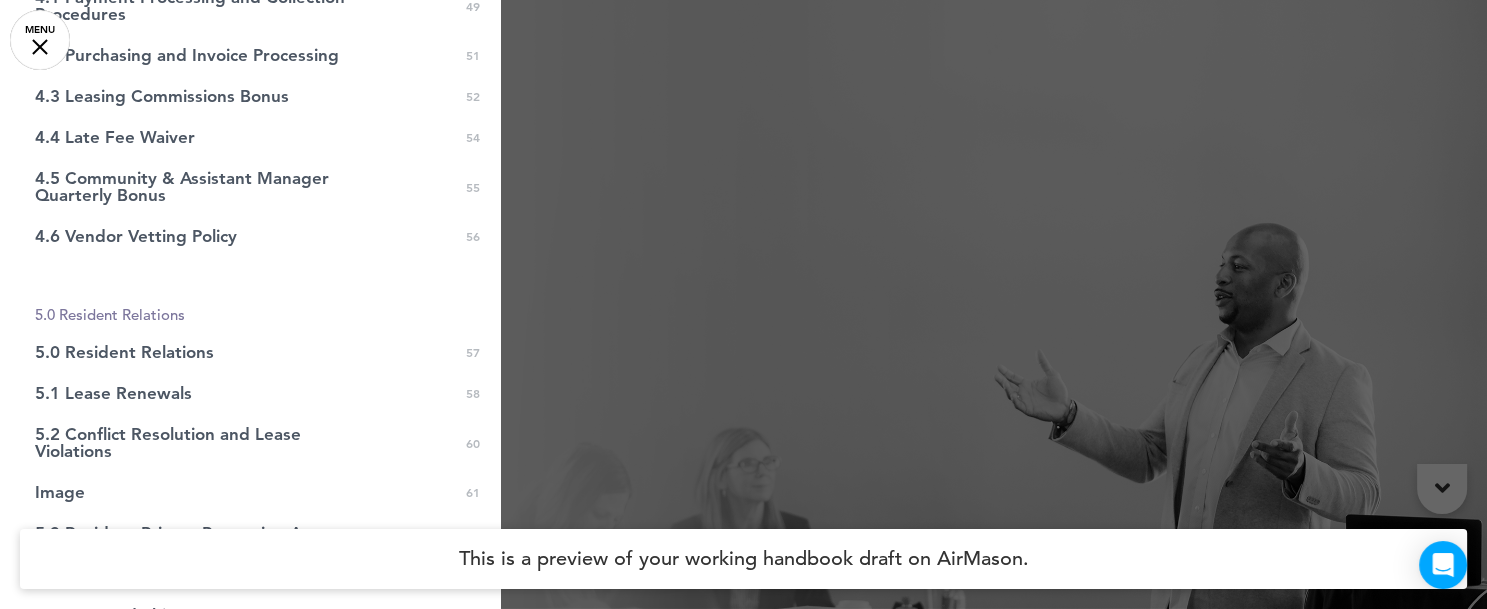 scroll, scrollTop: 1838, scrollLeft: 0, axis: vertical 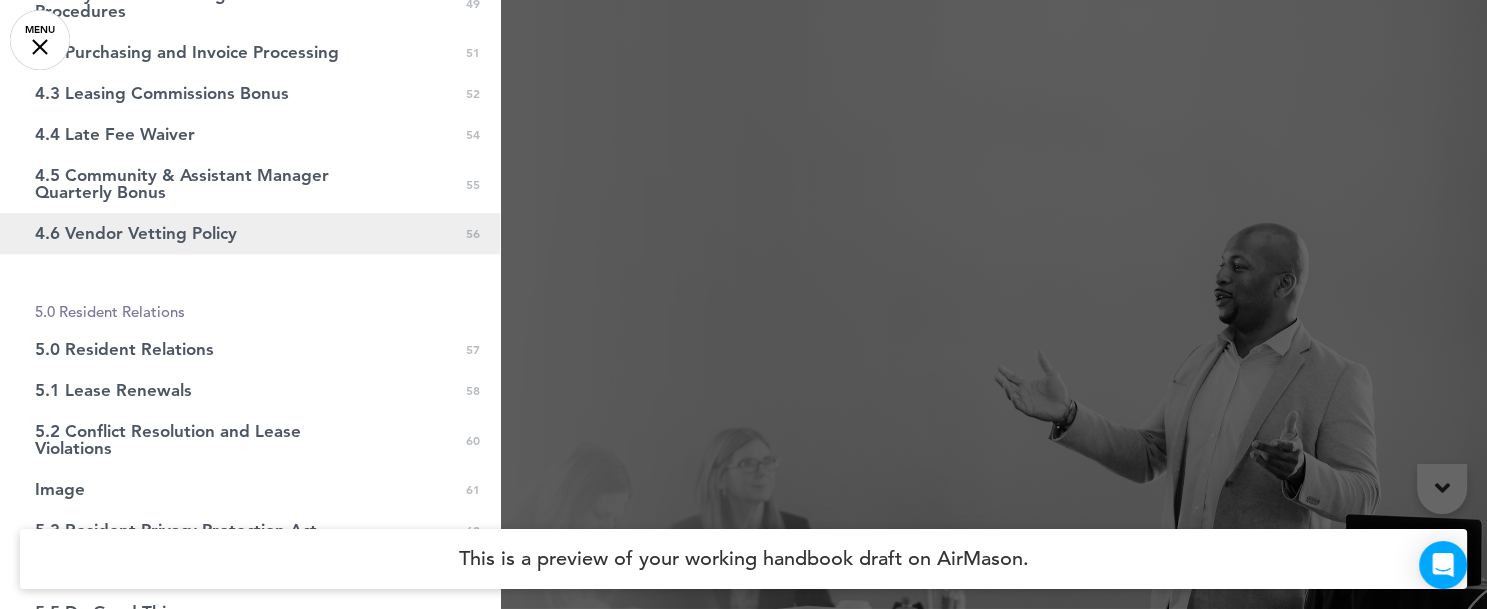 click on "4.6 Vendor Vetting Policy
0
56" at bounding box center (250, 233) 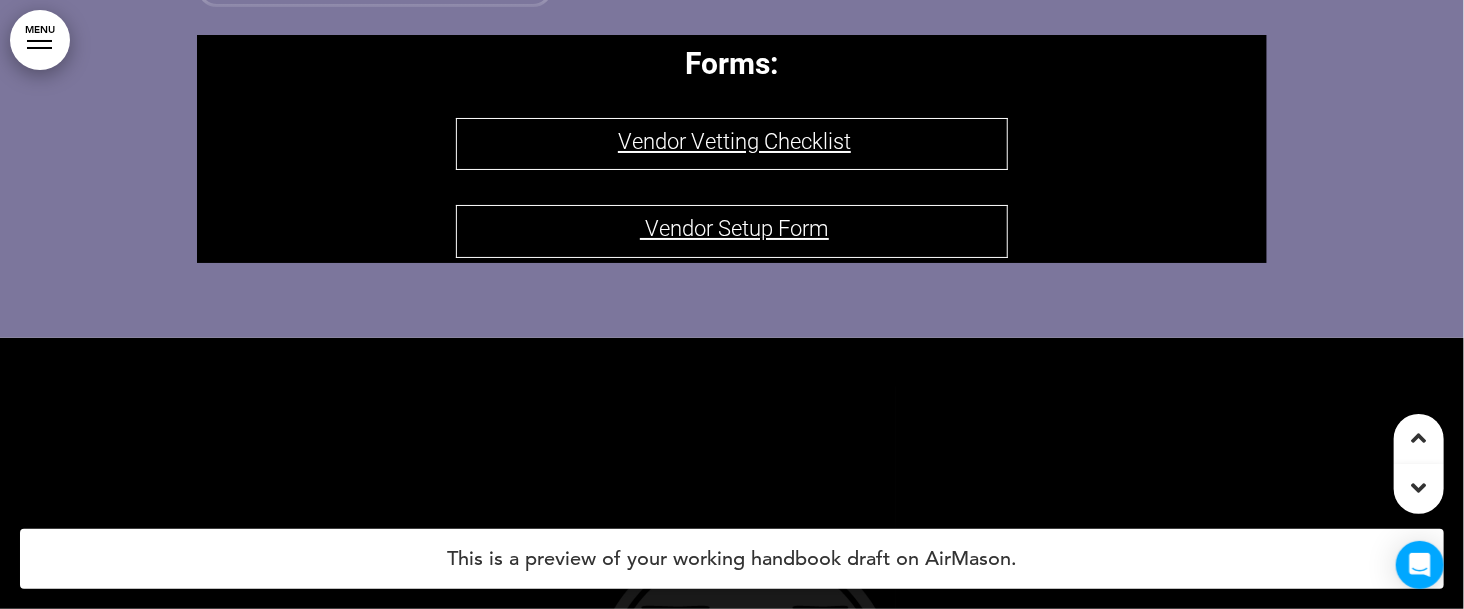 scroll, scrollTop: 154860, scrollLeft: 0, axis: vertical 